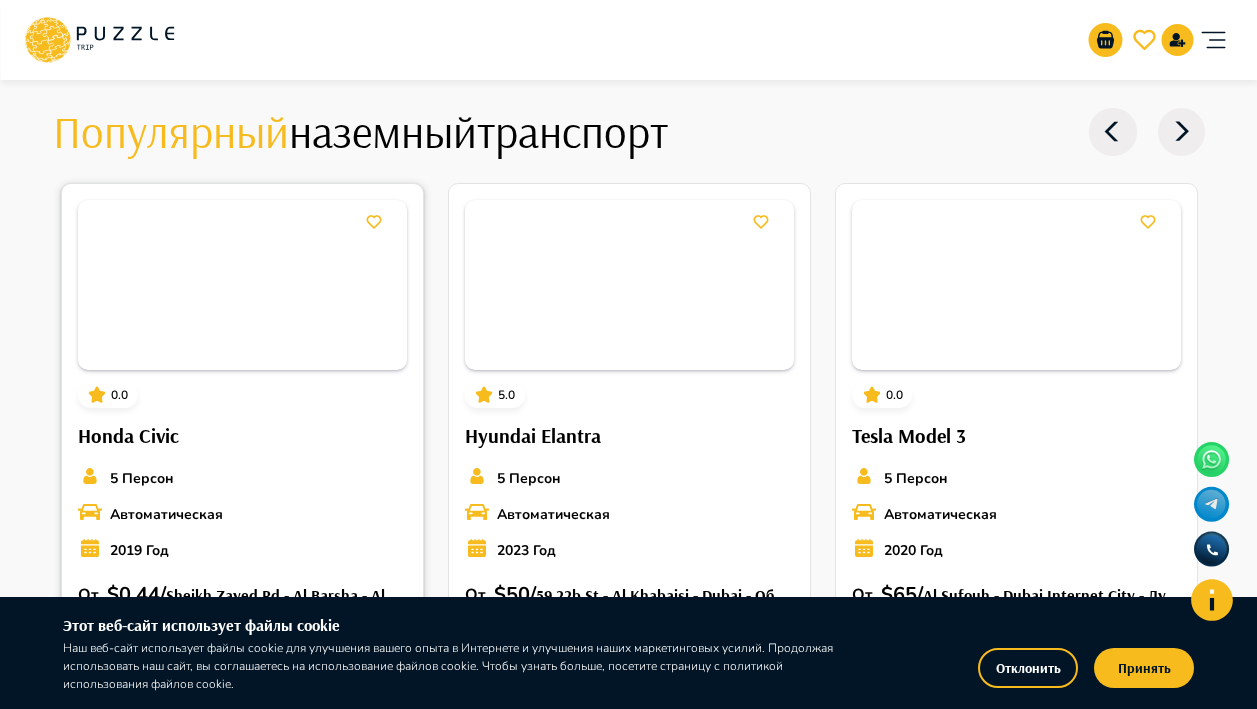 scroll, scrollTop: 2263, scrollLeft: 0, axis: vertical 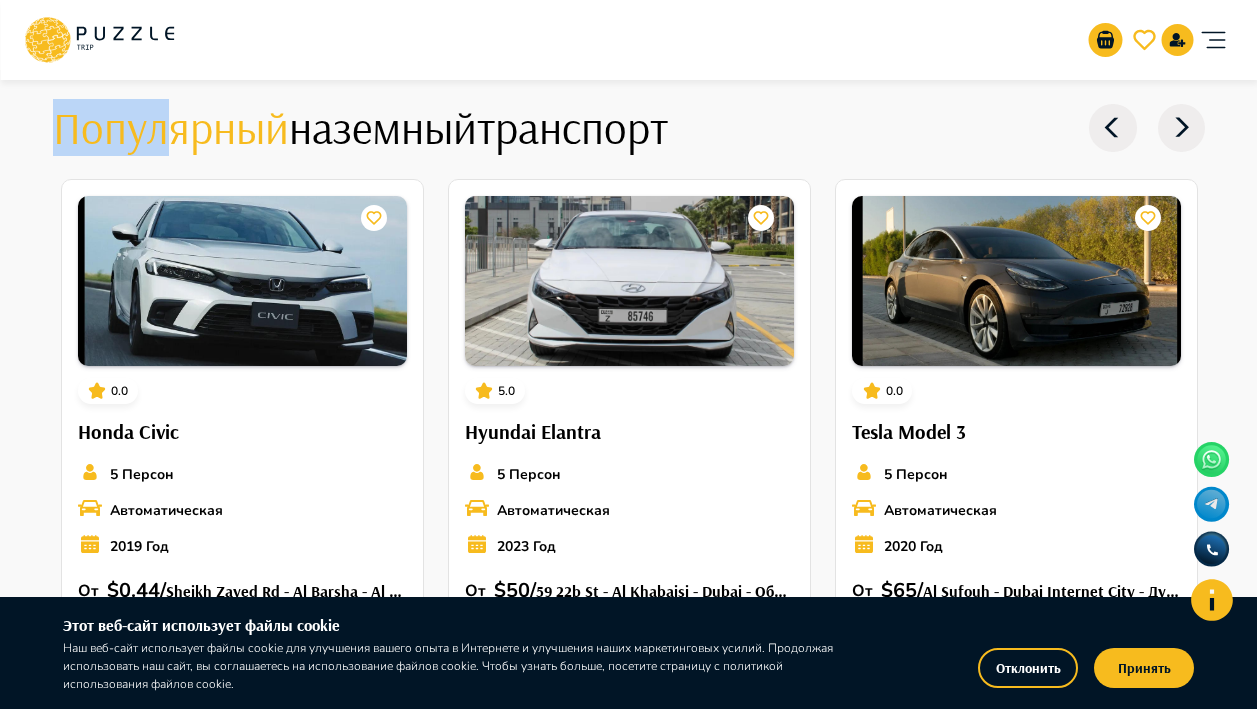 drag, startPoint x: 172, startPoint y: 144, endPoint x: 28, endPoint y: 116, distance: 146.69696 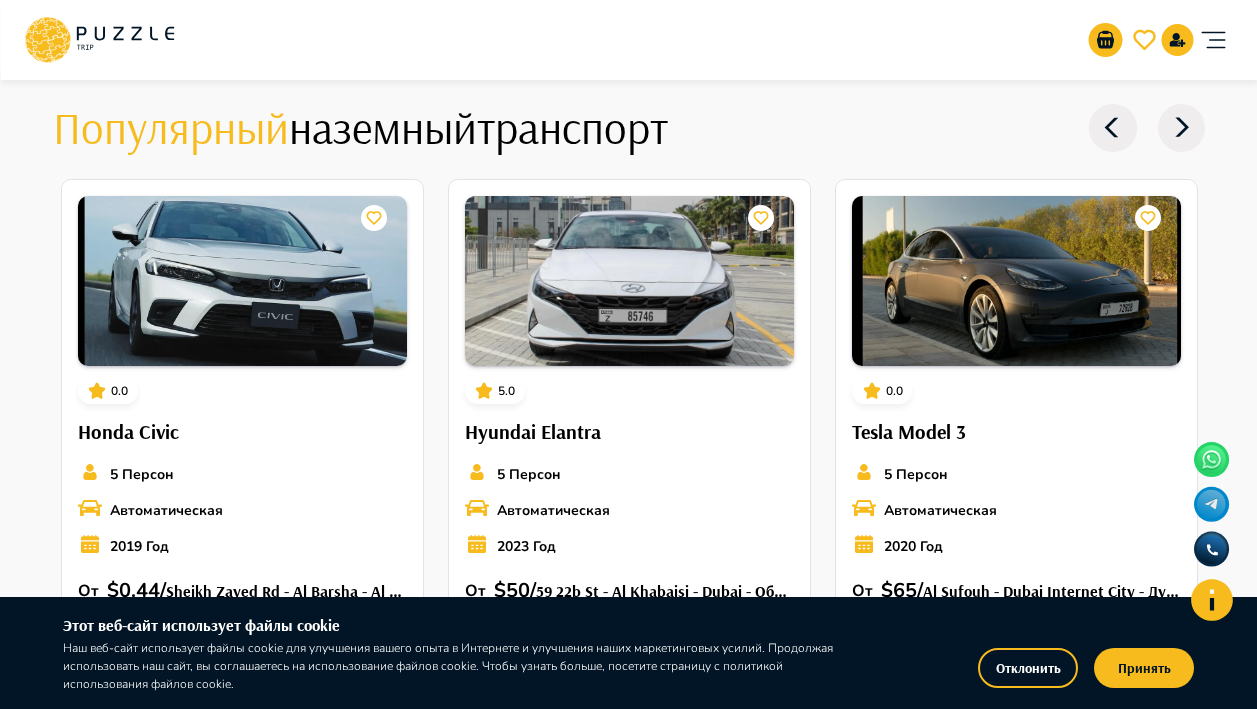 click 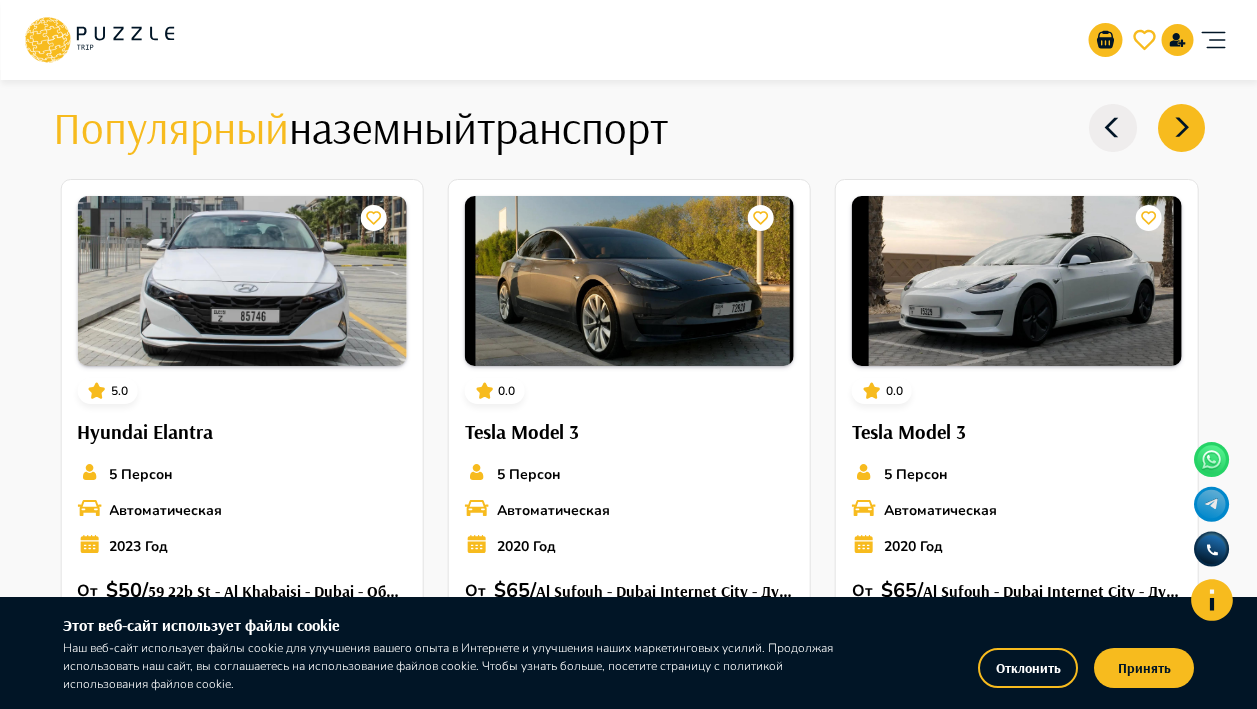 click 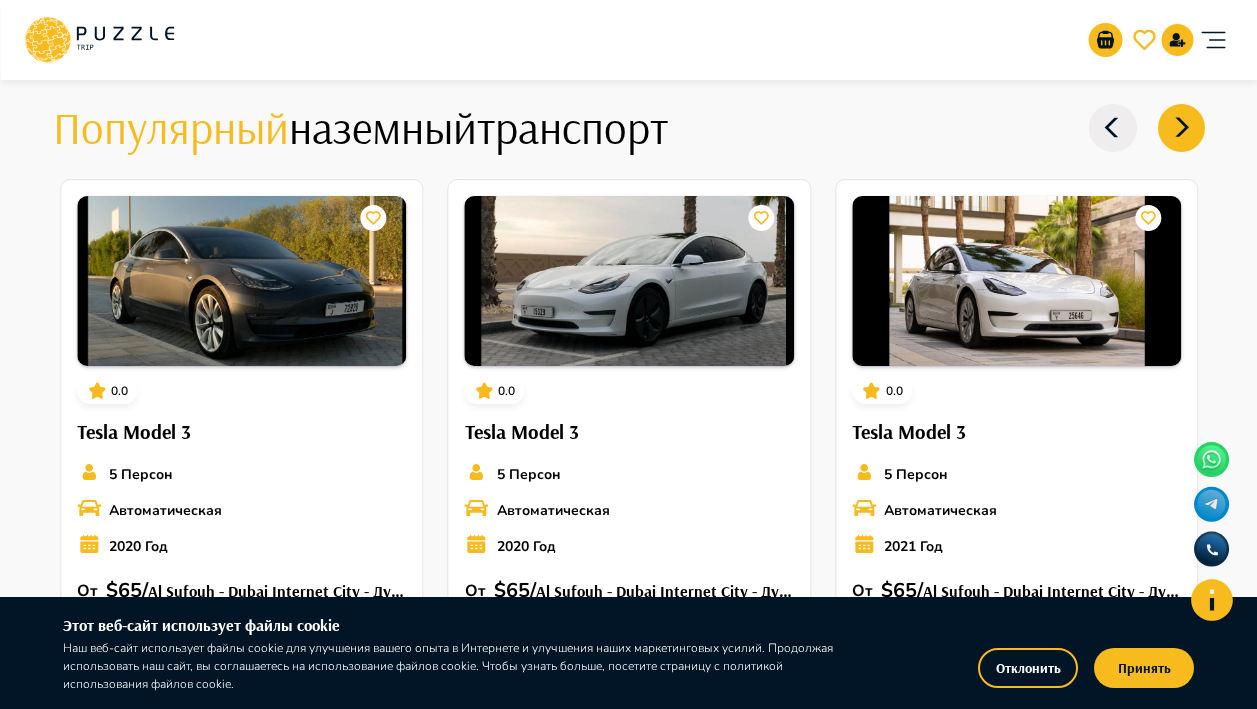 click 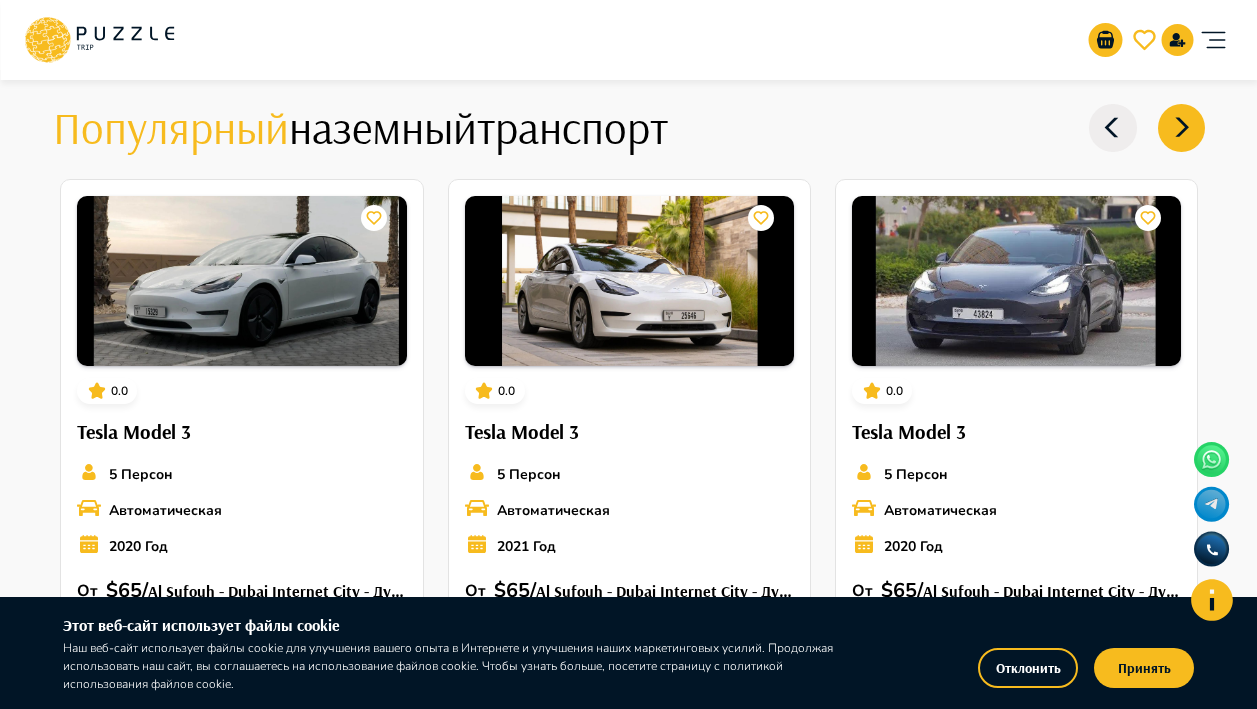 click 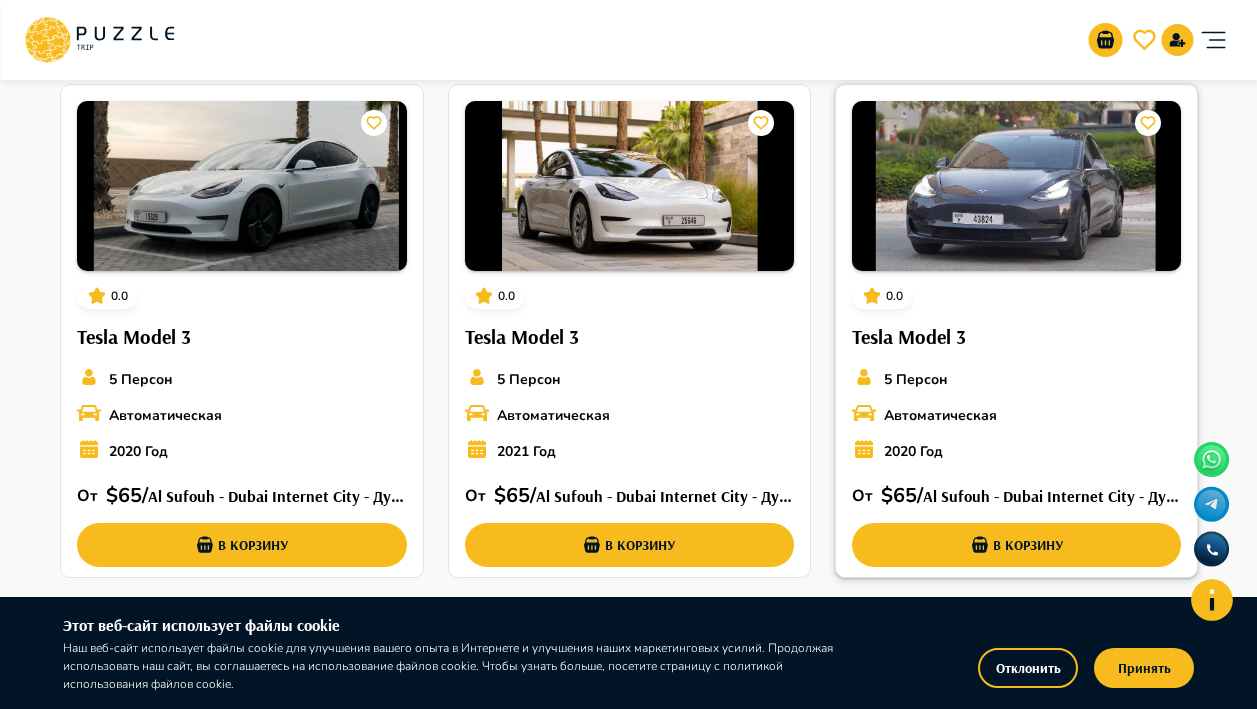 scroll, scrollTop: 2418, scrollLeft: 0, axis: vertical 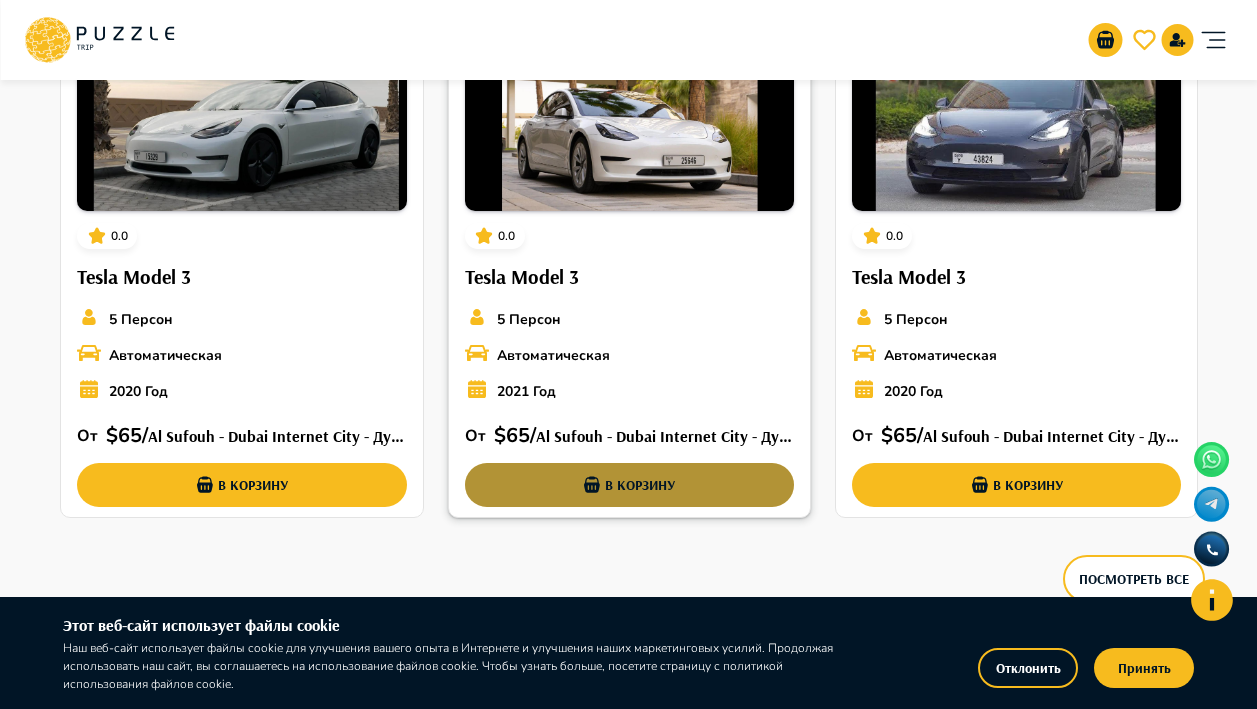click on "В корзину" at bounding box center (629, 485) 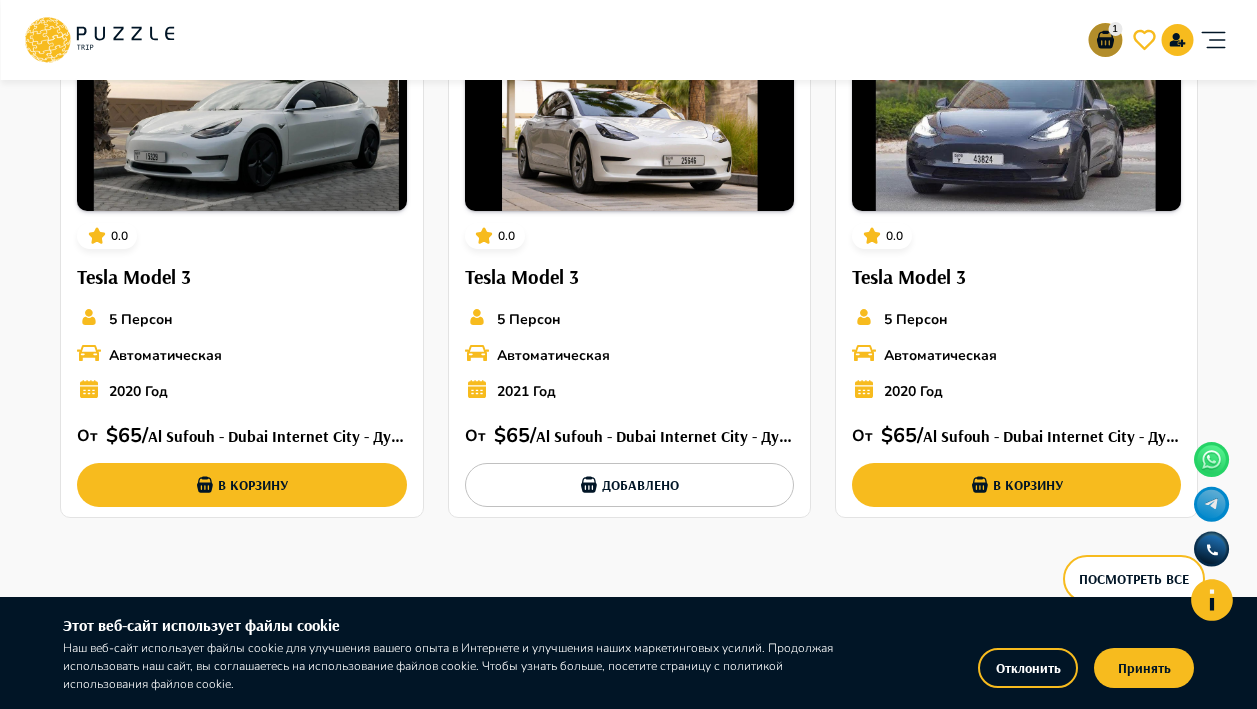 click 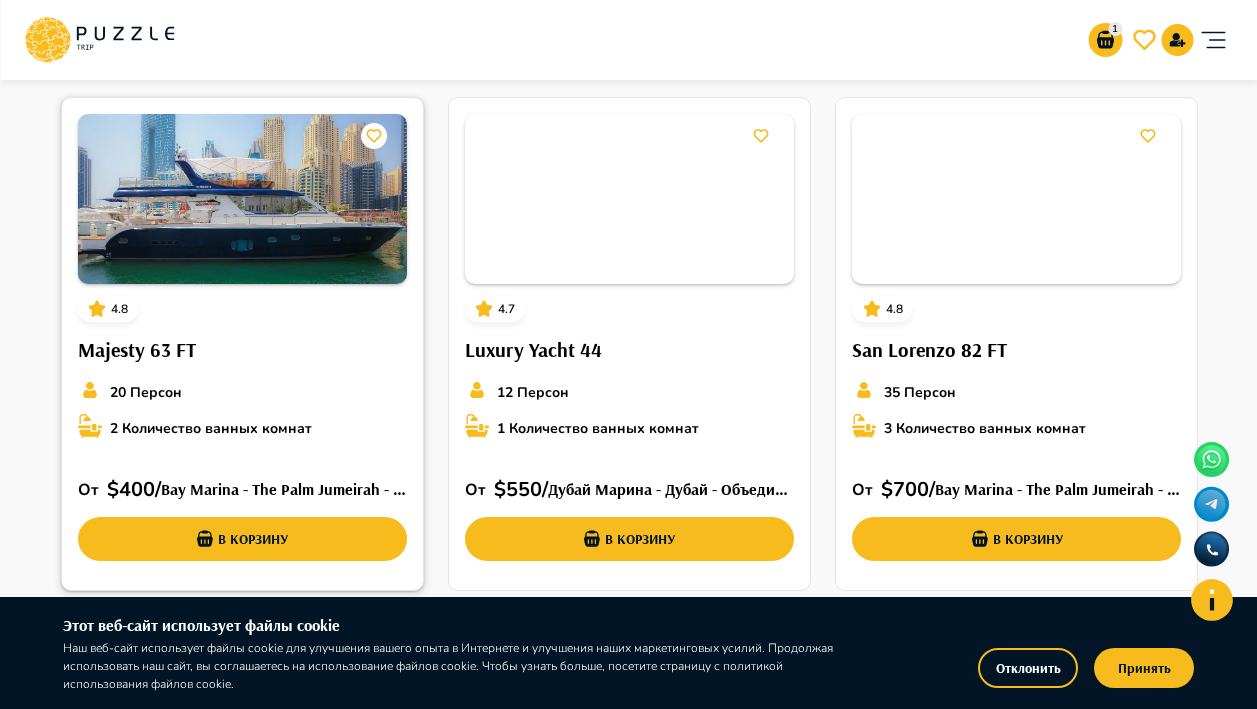 scroll, scrollTop: 3065, scrollLeft: 0, axis: vertical 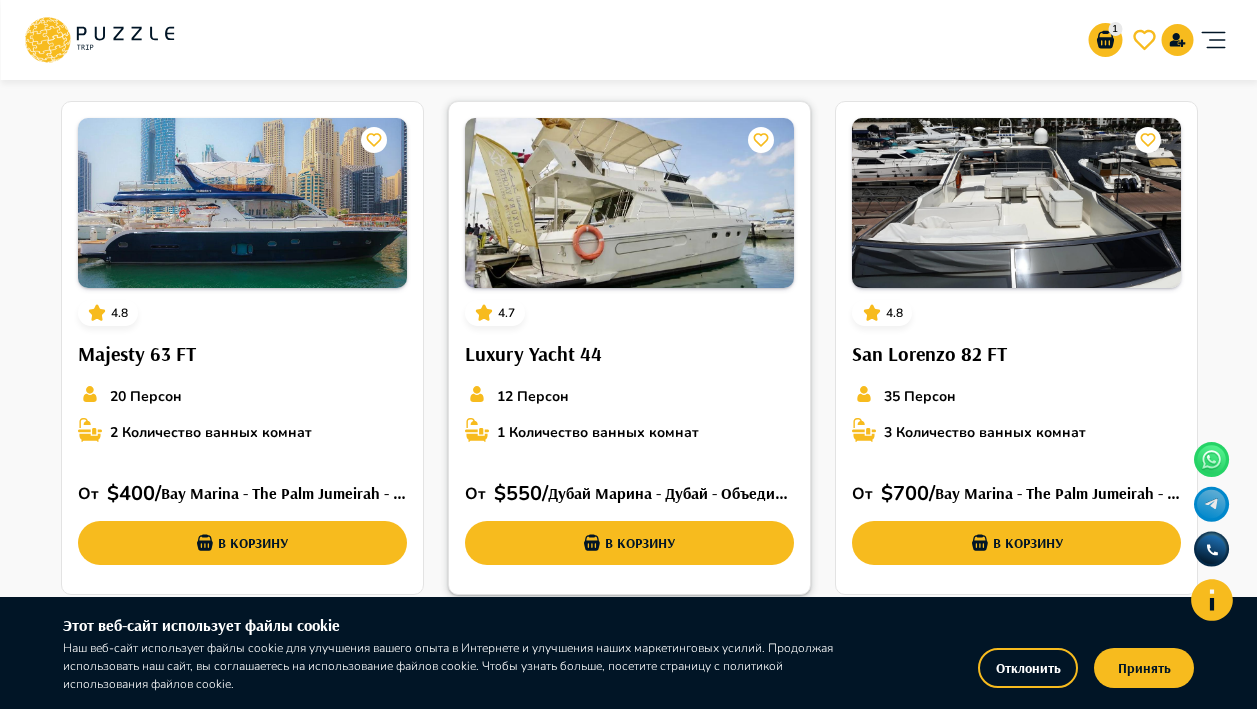 click at bounding box center (629, 203) 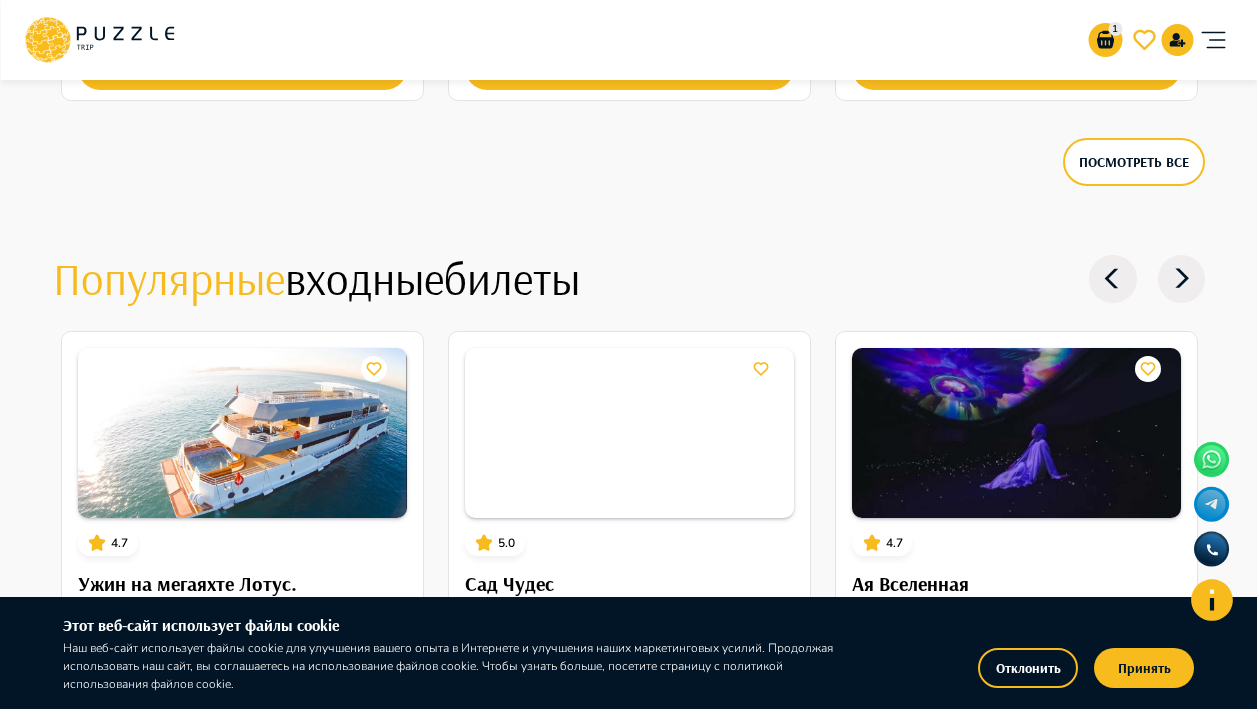 scroll, scrollTop: 4989, scrollLeft: 0, axis: vertical 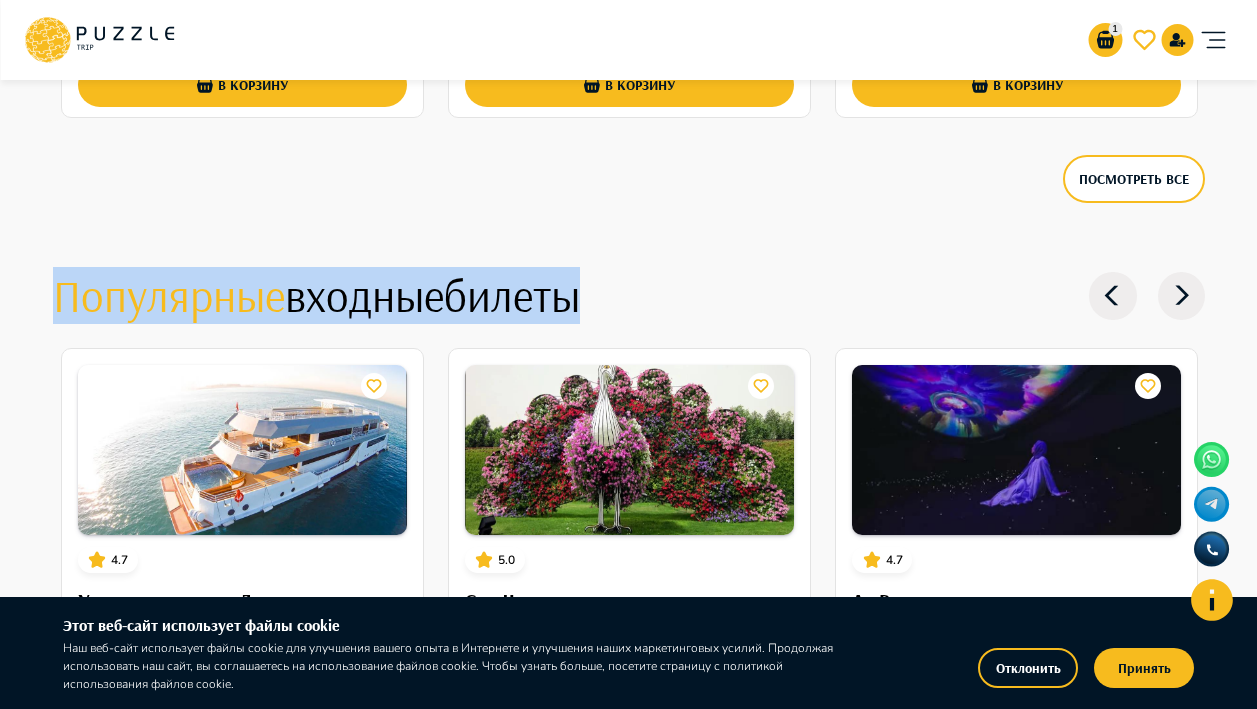 drag, startPoint x: 623, startPoint y: 293, endPoint x: 105, endPoint y: 188, distance: 528.5348 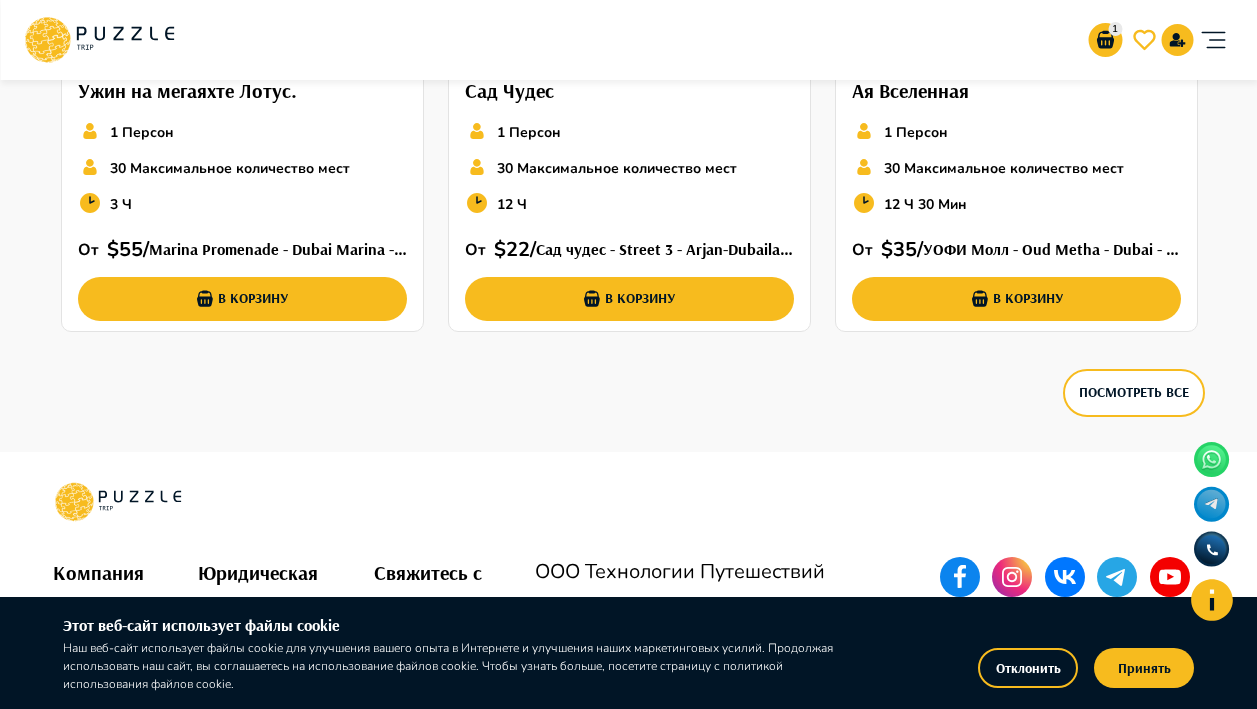 scroll, scrollTop: 5658, scrollLeft: 0, axis: vertical 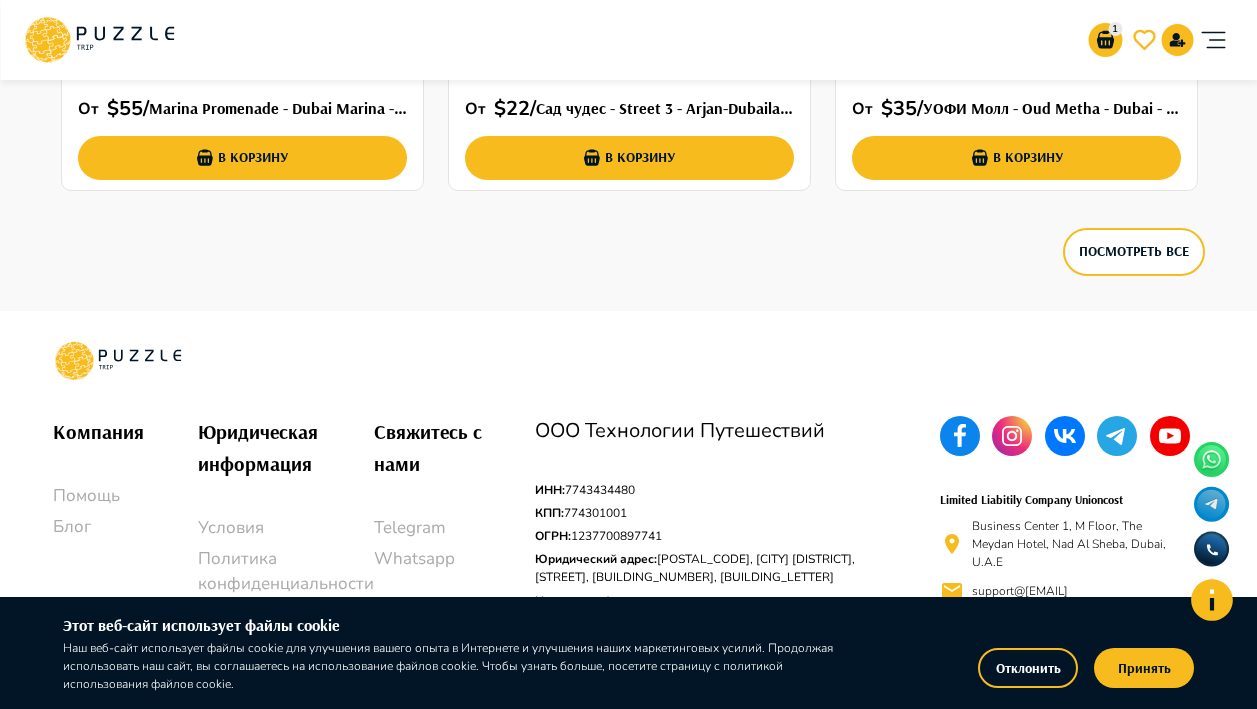 click on "Юридическая информация" at bounding box center [286, 448] 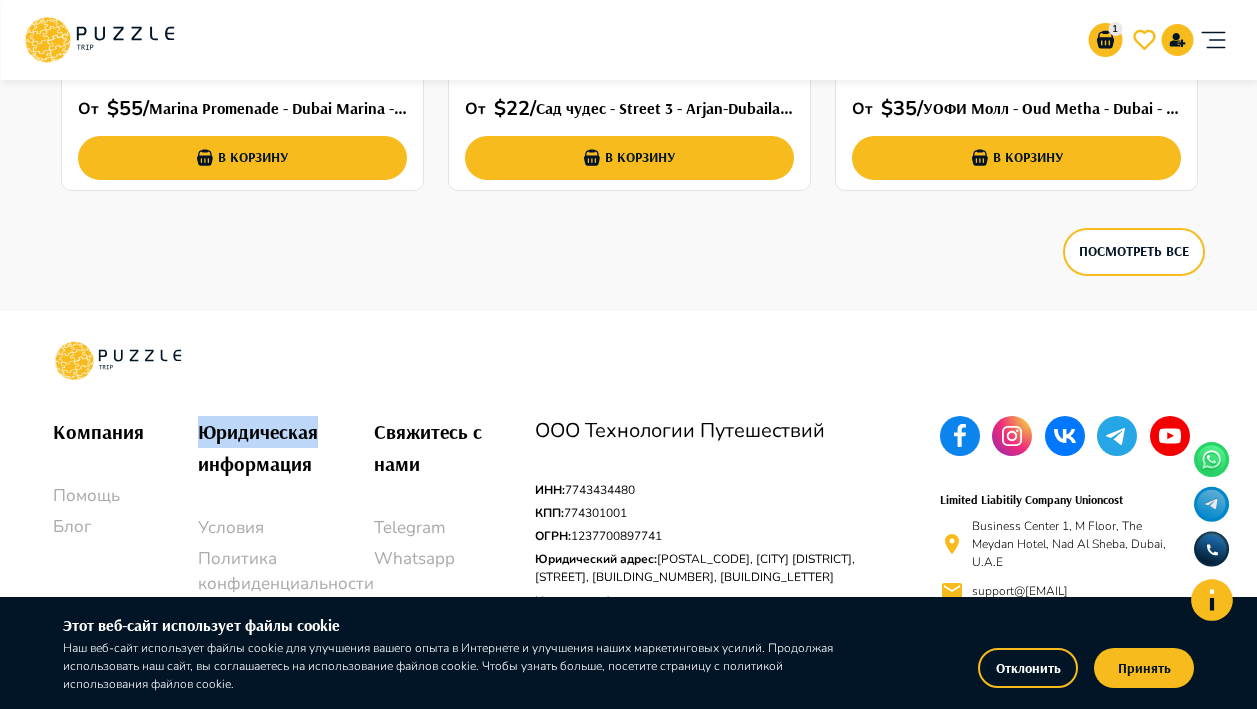 click on "Юридическая информация" at bounding box center [286, 448] 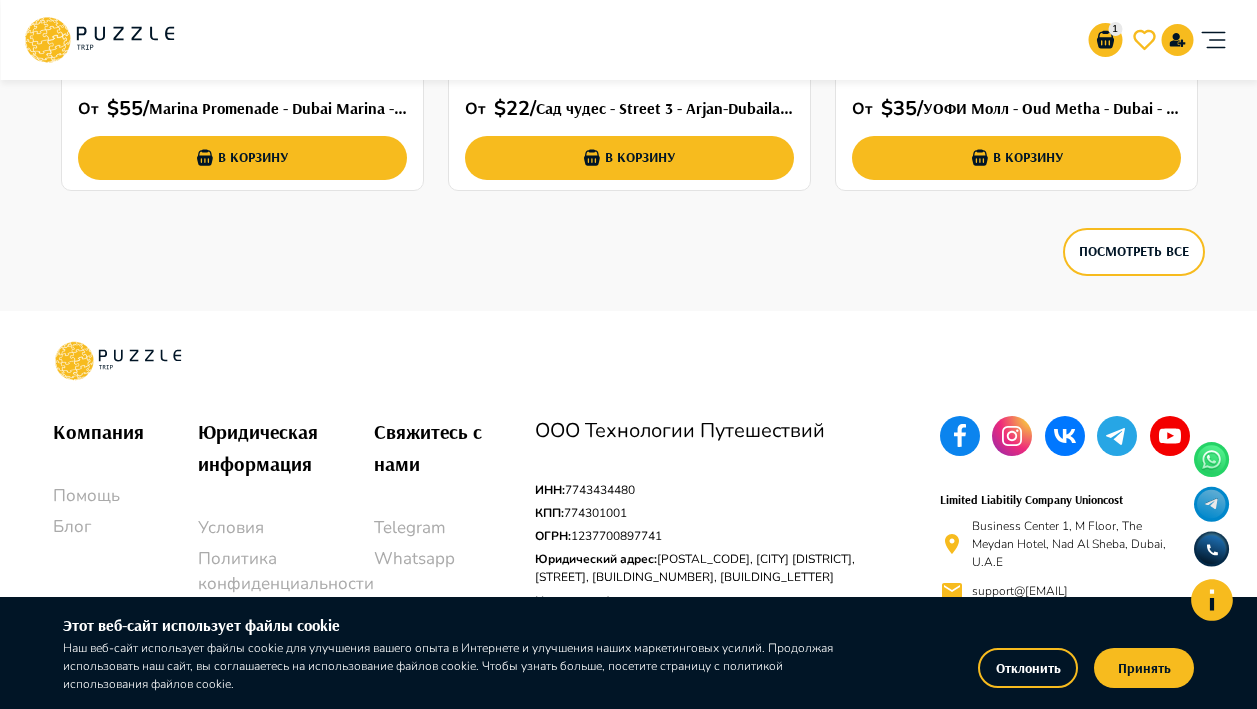 click on "Юридическая информация" at bounding box center [286, 448] 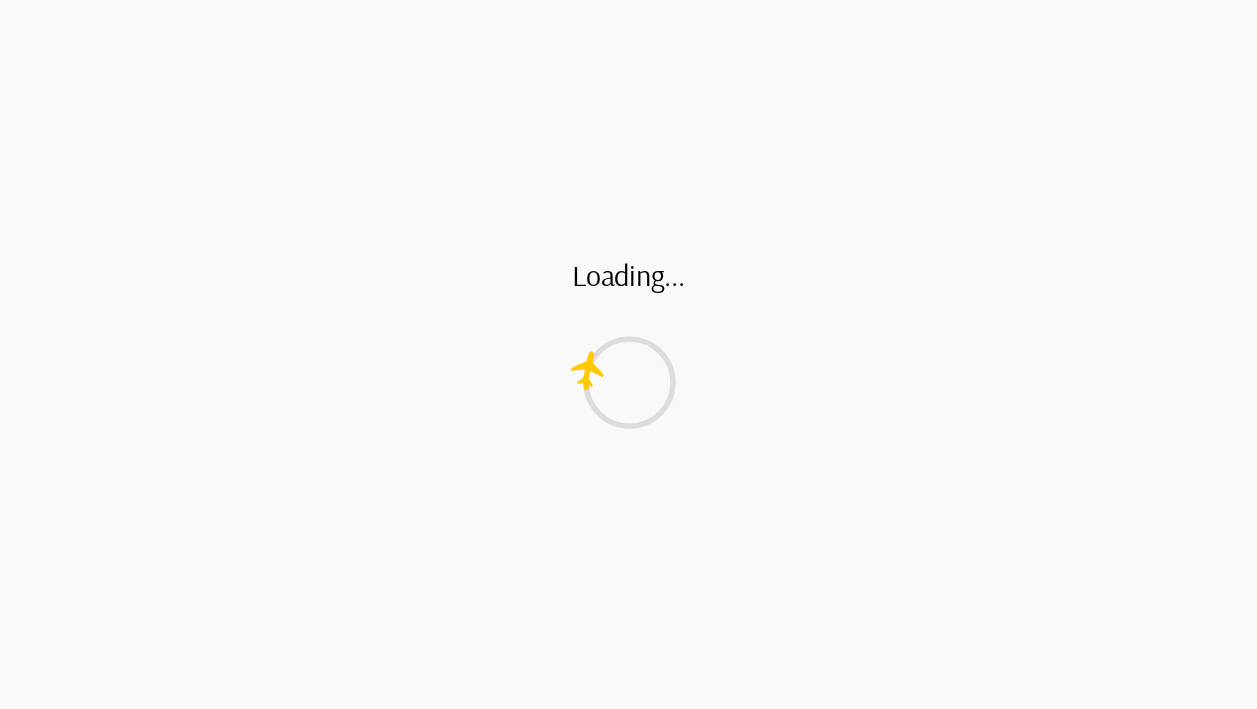 scroll, scrollTop: 0, scrollLeft: 0, axis: both 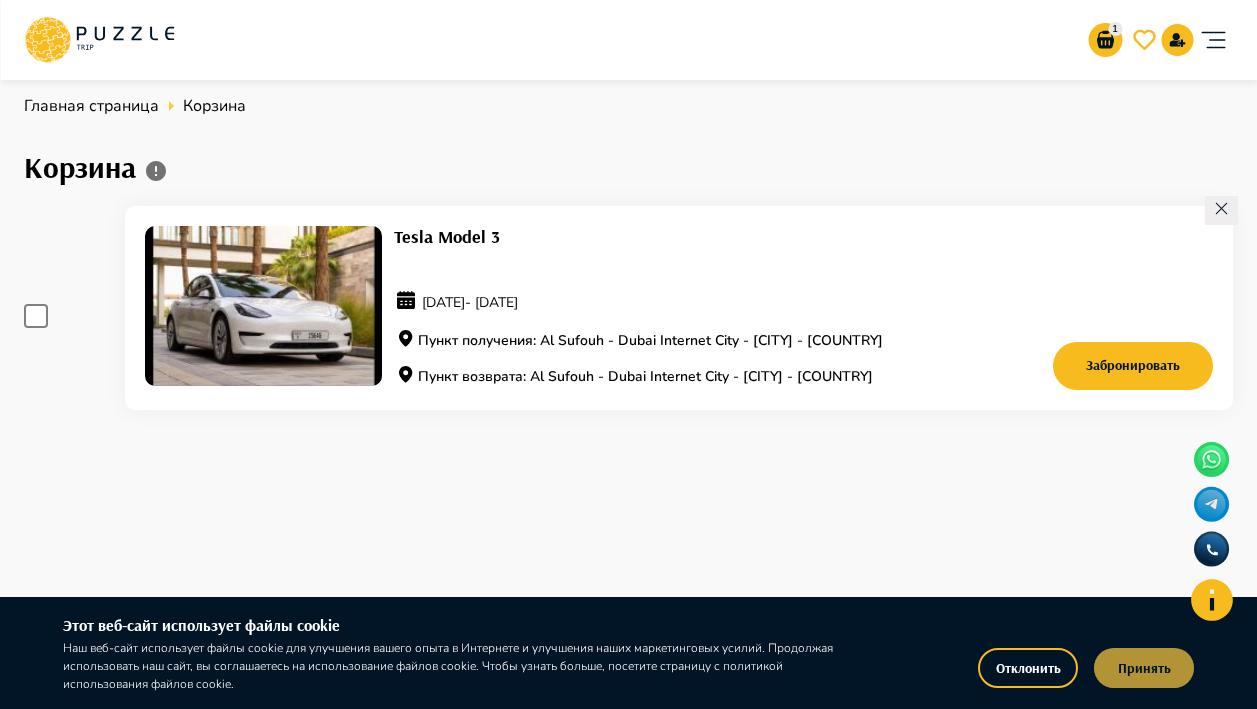 click on "Принять" at bounding box center (1144, 668) 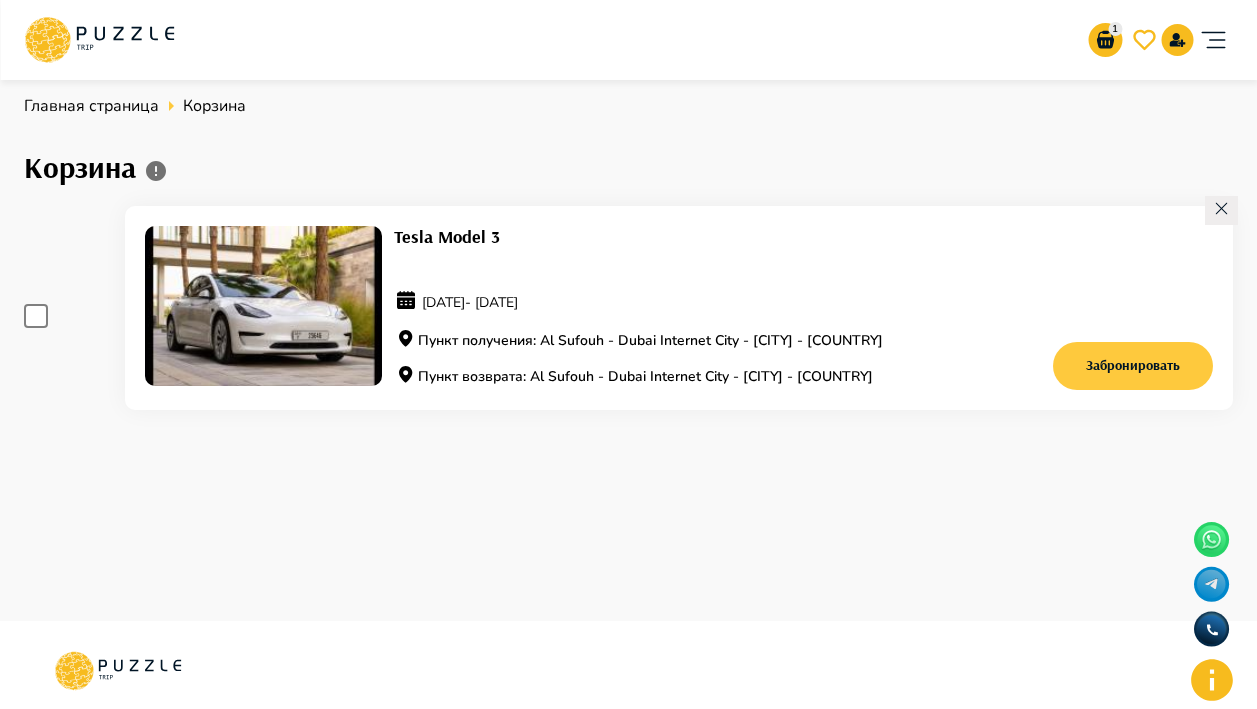 click on "Забронировать" at bounding box center (1133, 366) 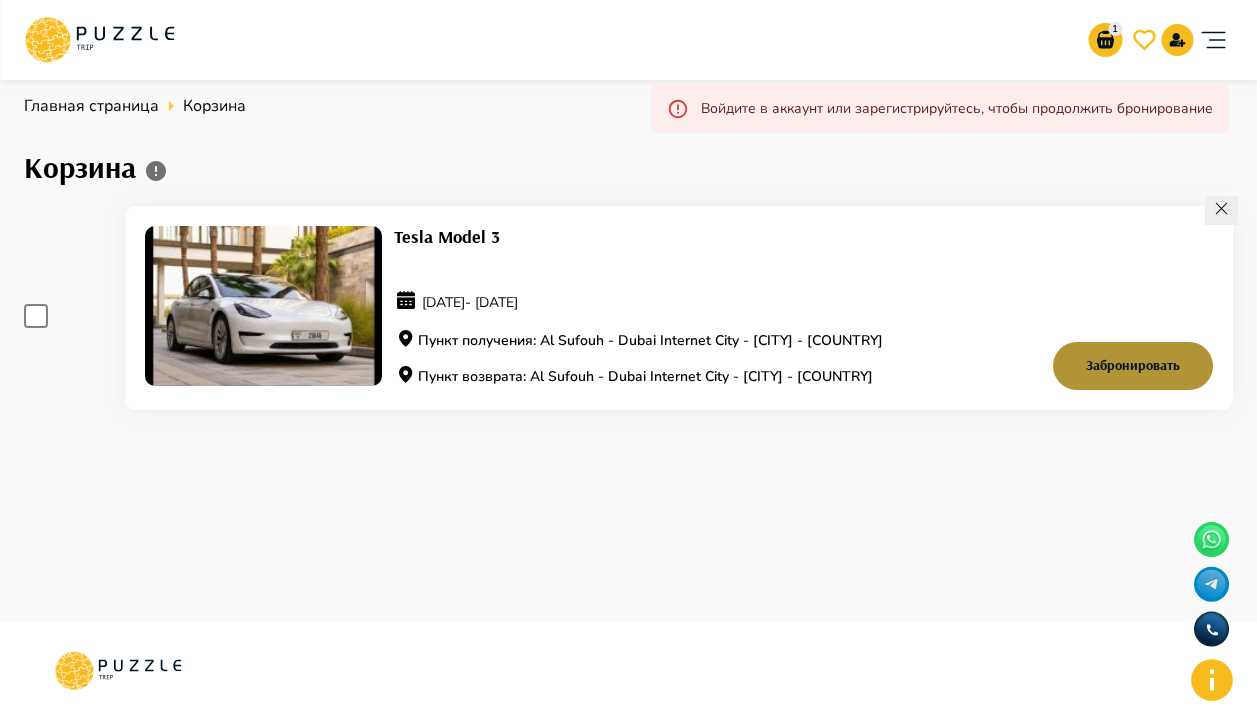 click on "Забронировать" at bounding box center (1133, 366) 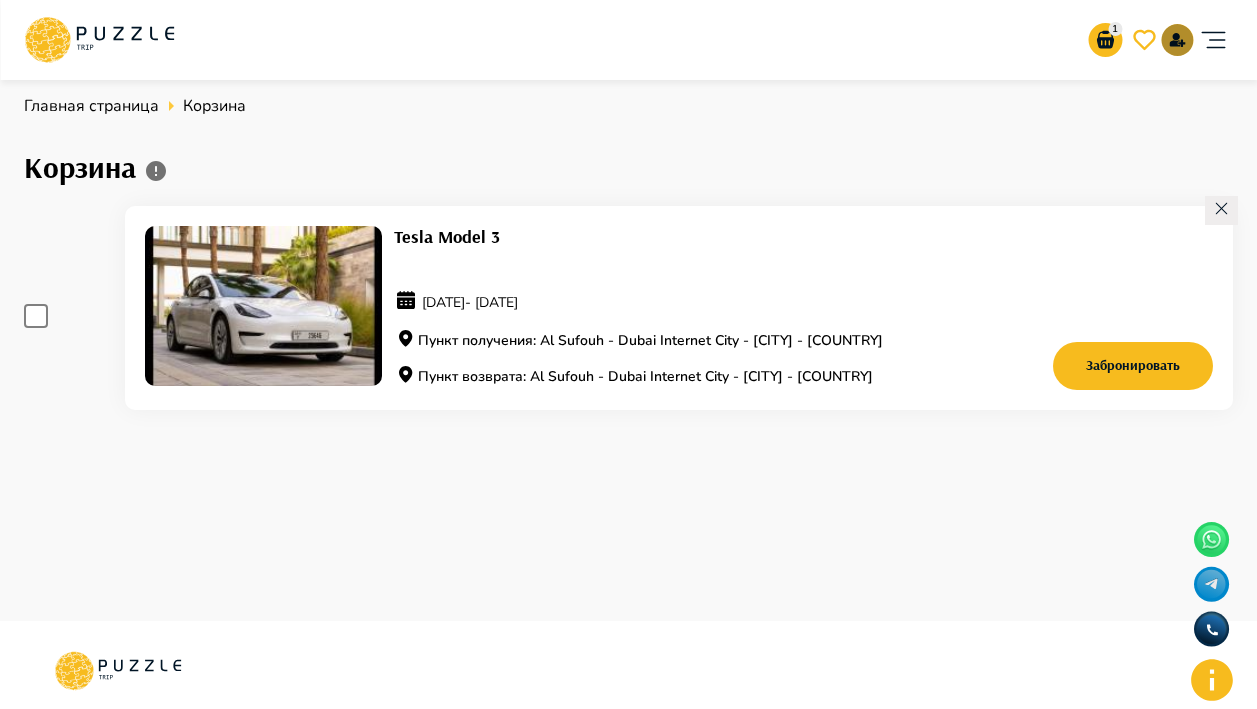 click 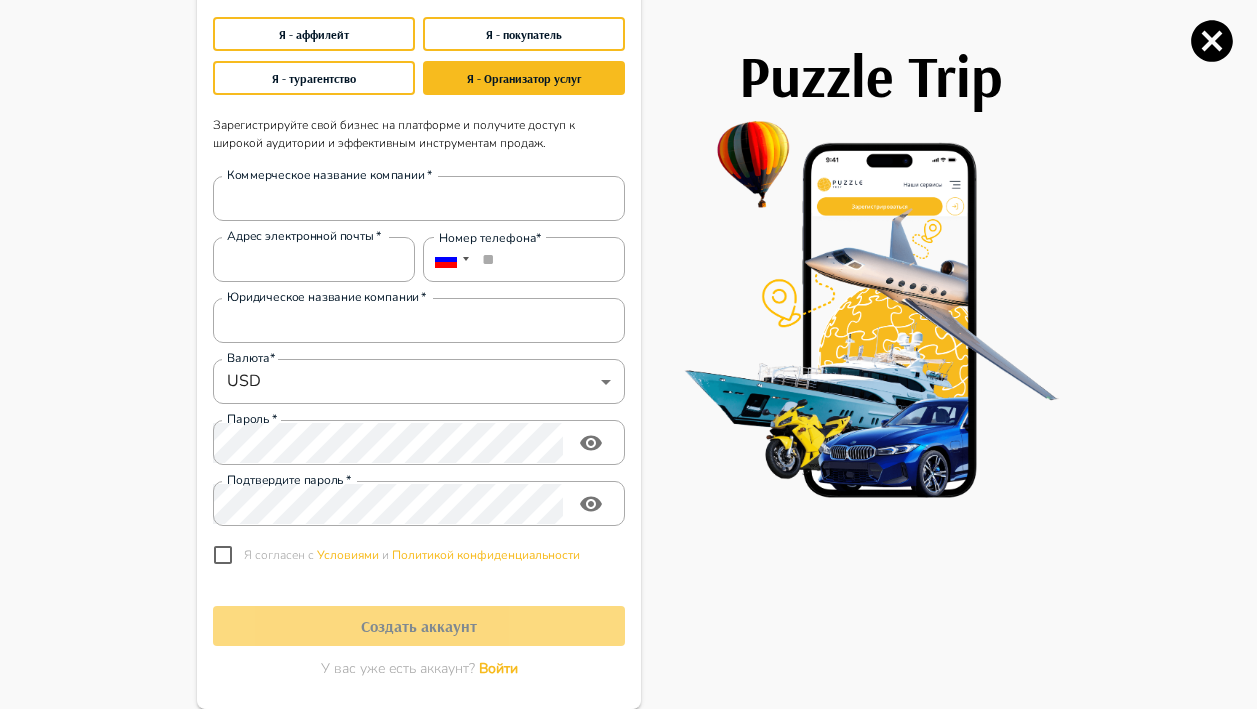 scroll, scrollTop: 0, scrollLeft: 0, axis: both 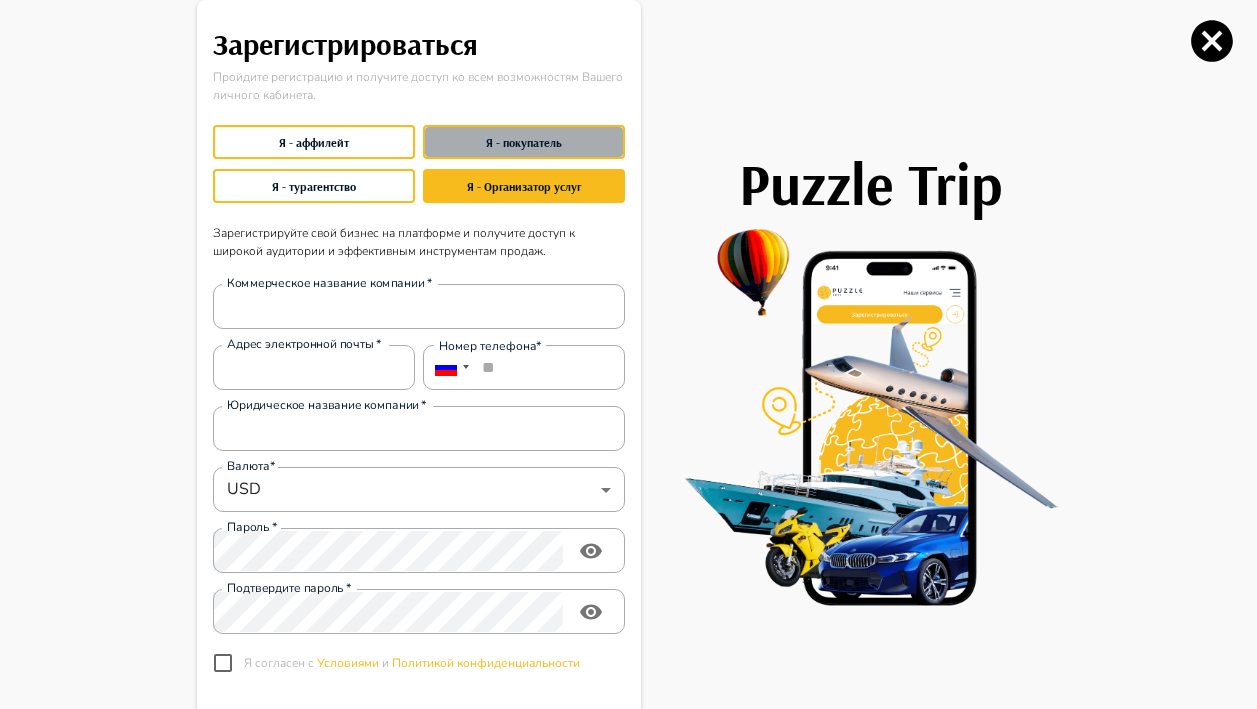 click on "Я - покупатель" at bounding box center (524, 142) 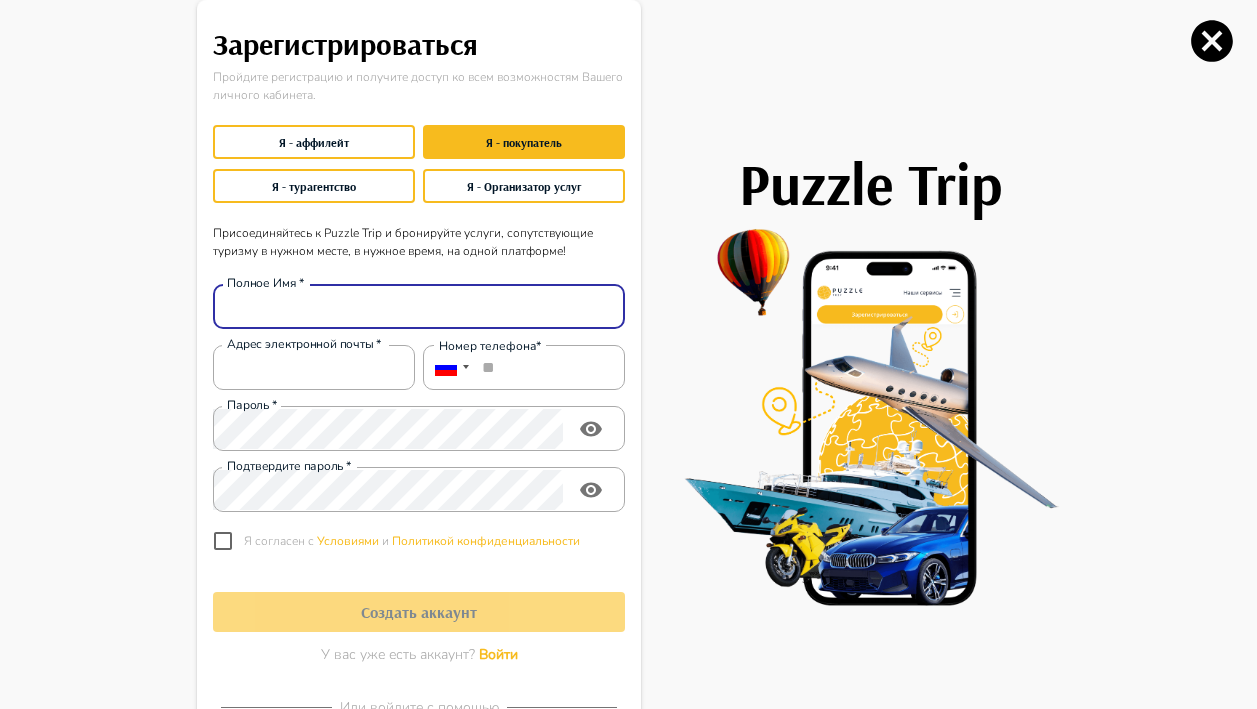 click on "Полное Имя   *" at bounding box center (419, 307) 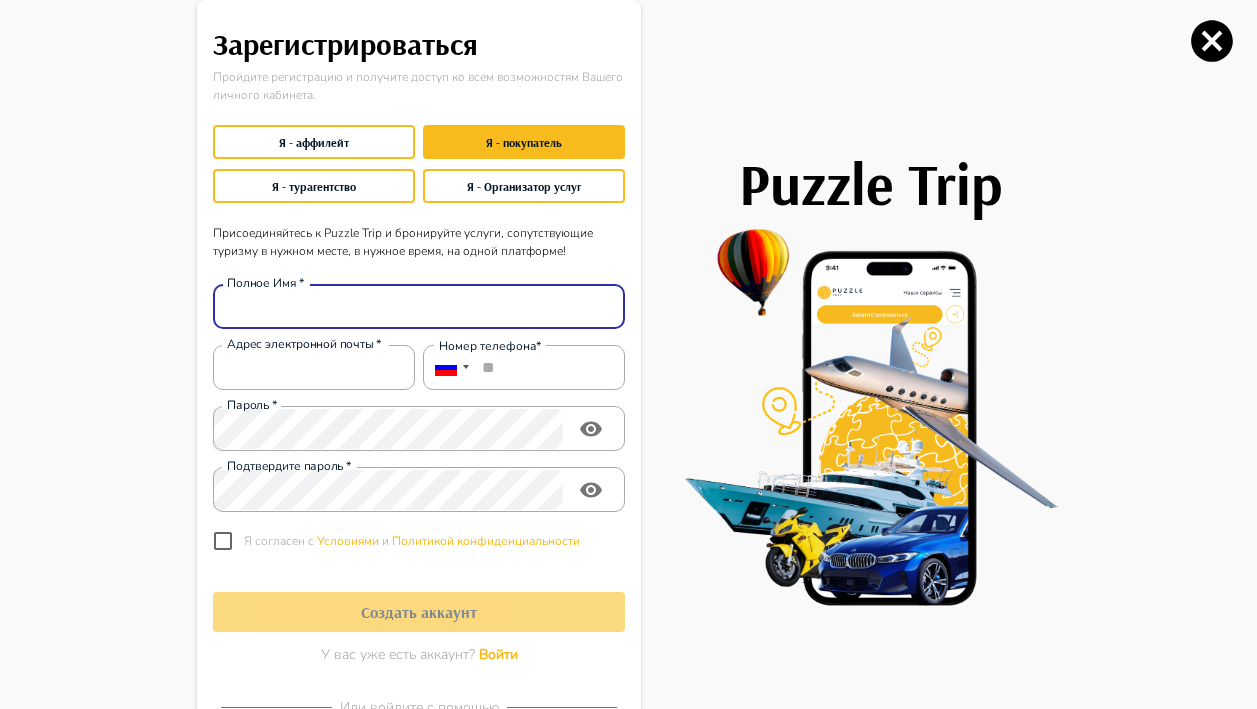 type on "**********" 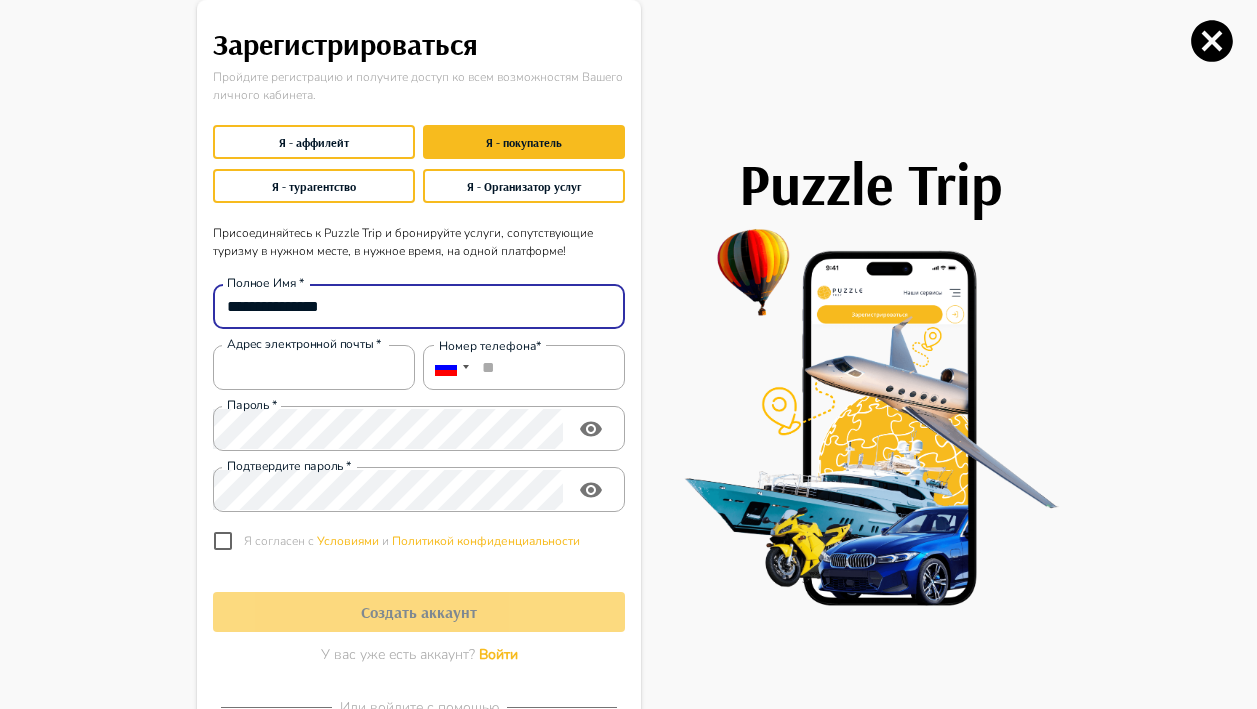 type on "**********" 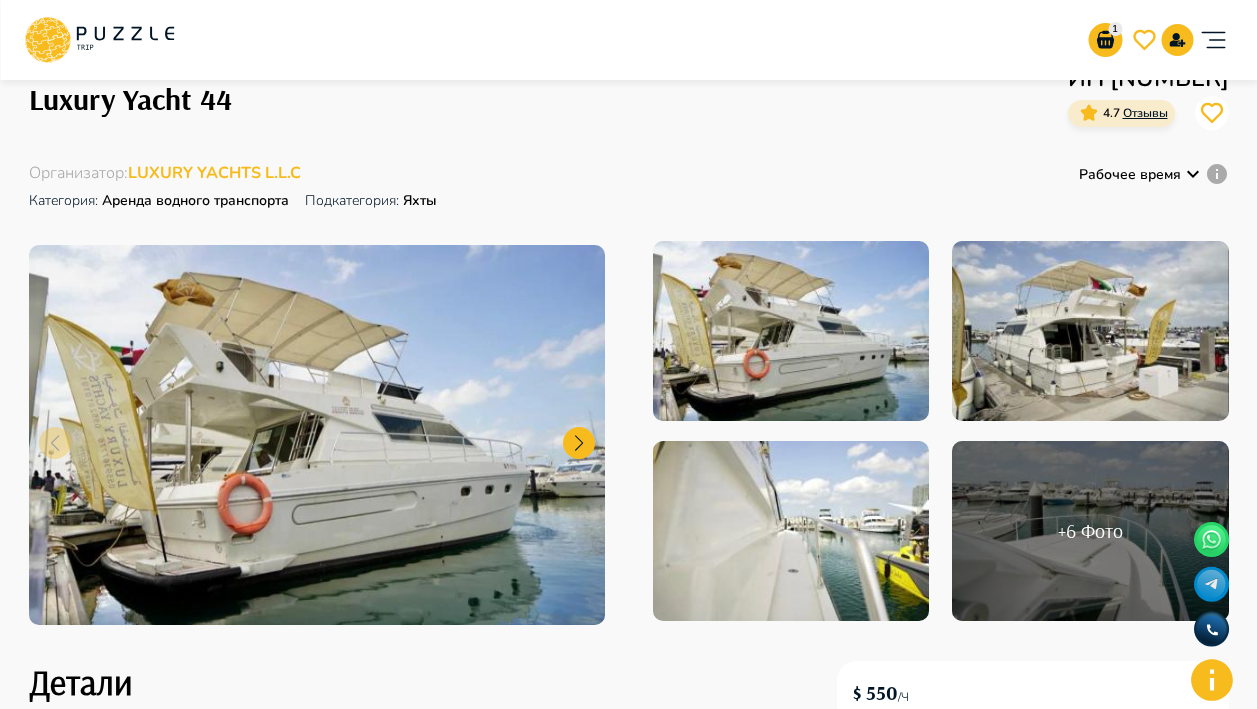 scroll, scrollTop: 111, scrollLeft: 0, axis: vertical 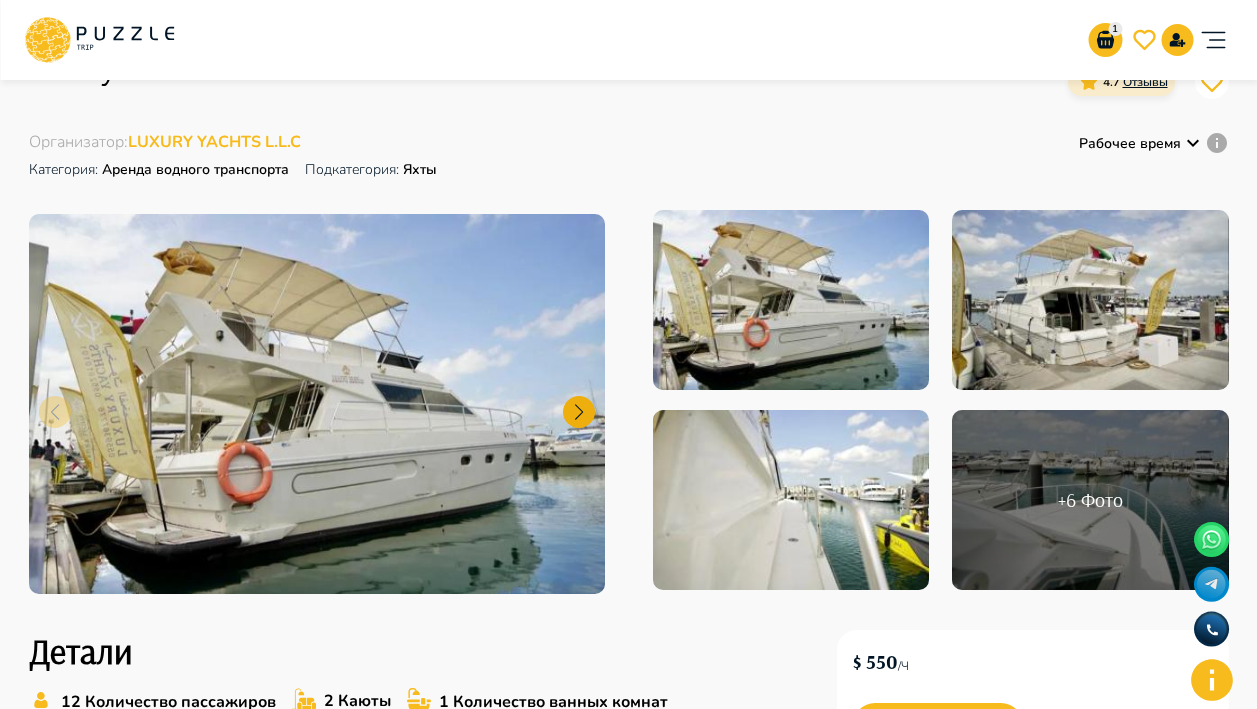 click at bounding box center [579, 412] 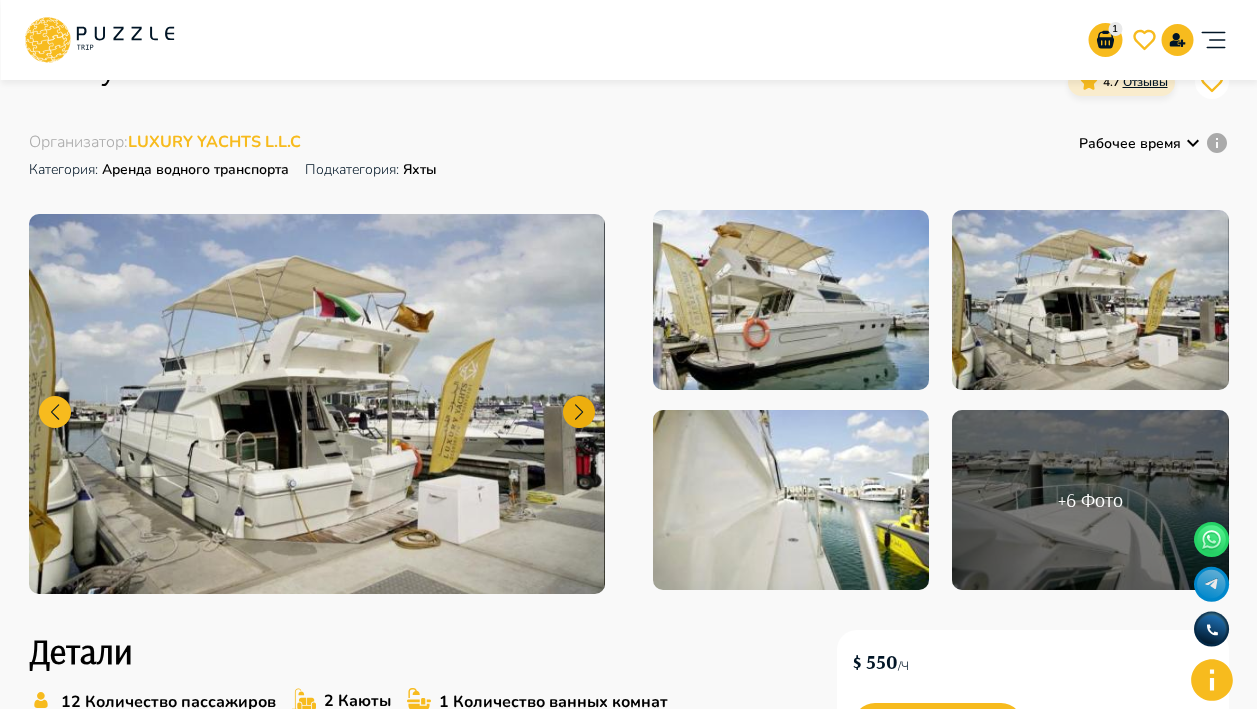 click at bounding box center [579, 412] 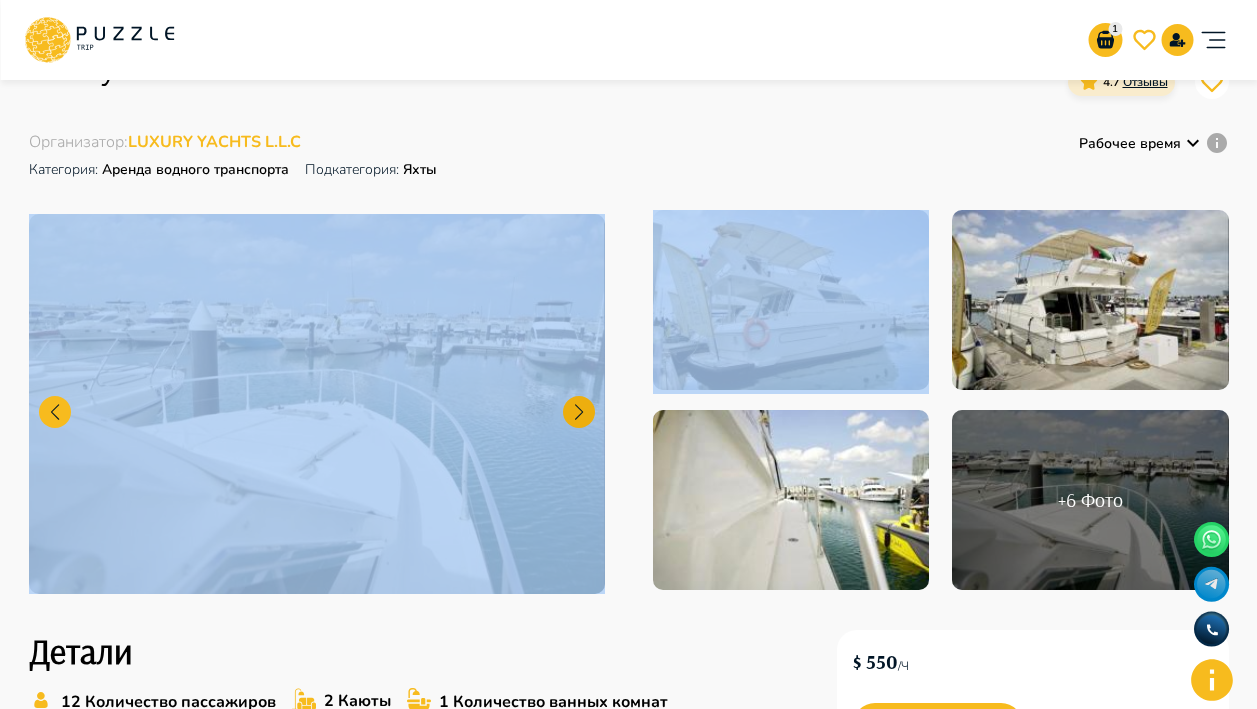 click at bounding box center [579, 412] 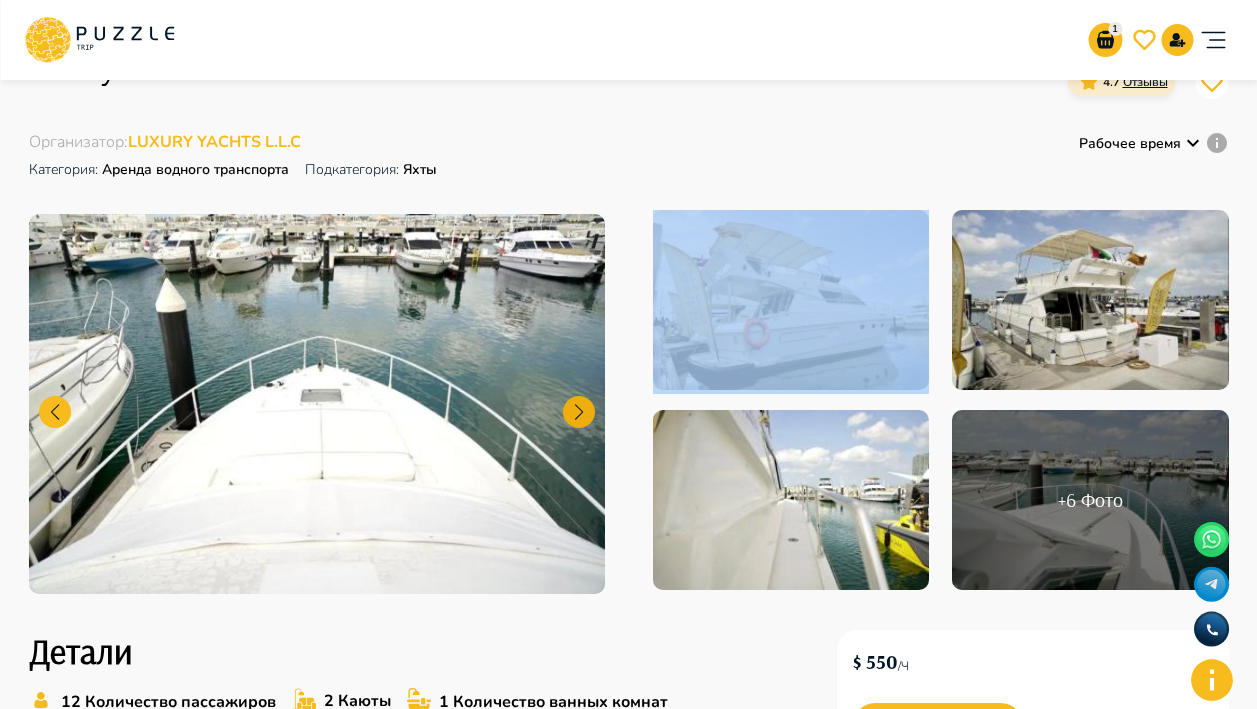 click at bounding box center [579, 412] 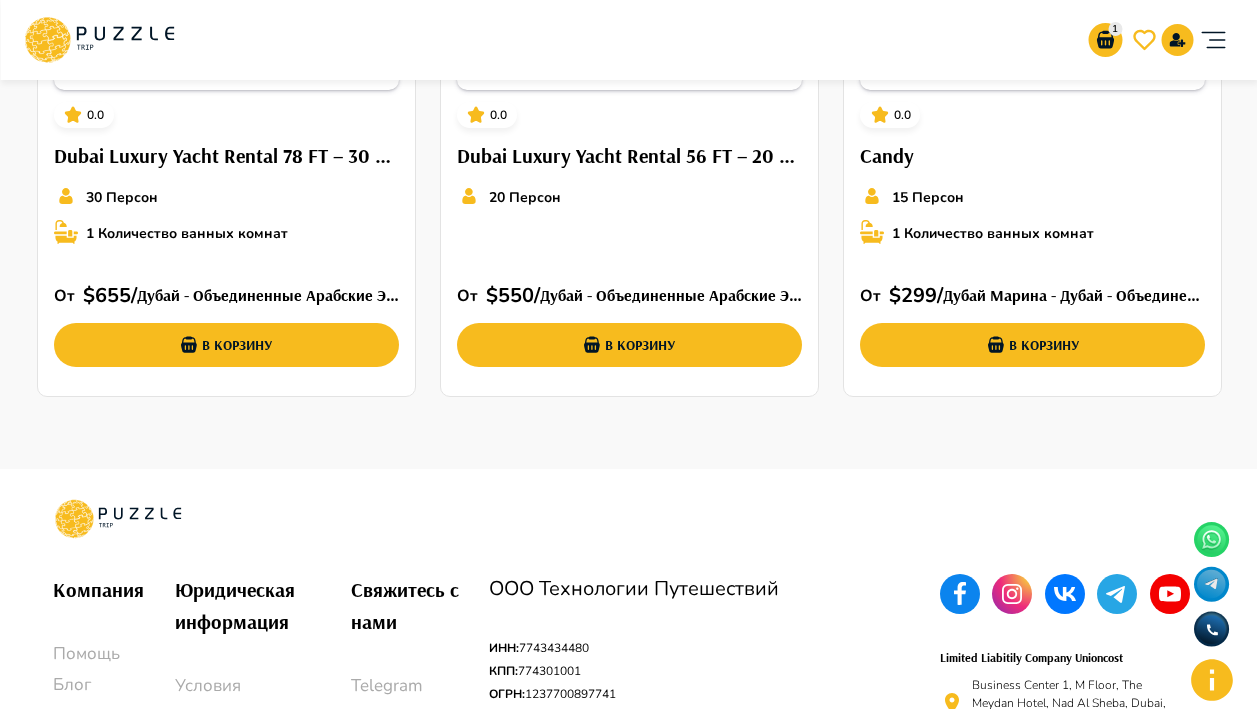 scroll, scrollTop: 2526, scrollLeft: 0, axis: vertical 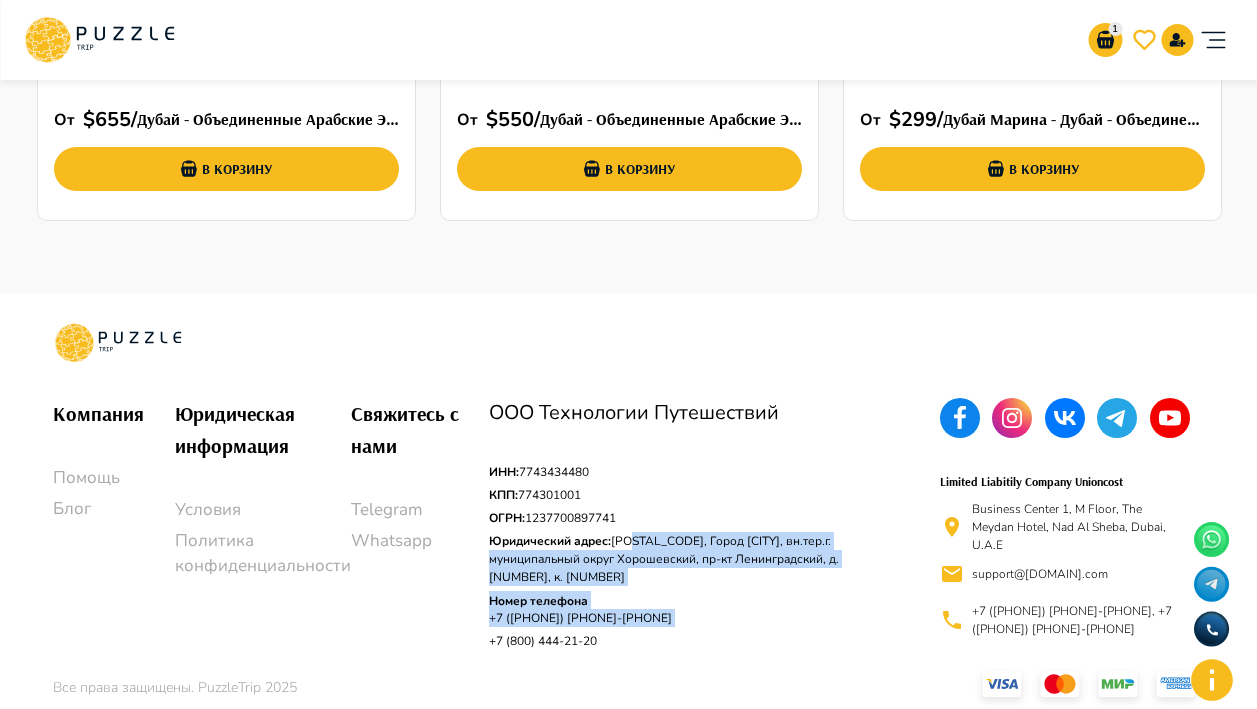 drag, startPoint x: 661, startPoint y: 534, endPoint x: 729, endPoint y: 629, distance: 116.82893 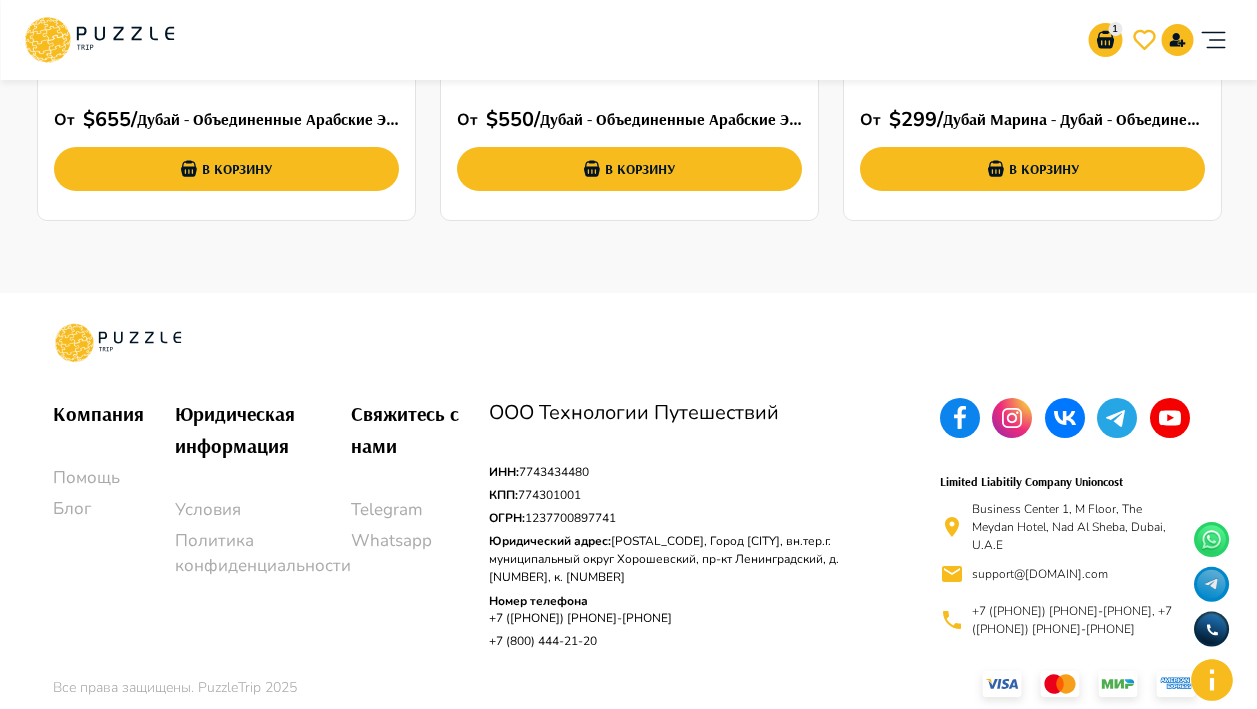 click on "Юридический адрес : [POSTAL_CODE], Город [CITY], вн.тер.г. муниципальный округ Хорошевский, пр-кт Ленинградский, д. [NUMBER], к. [NUMBER]" at bounding box center (691, 559) 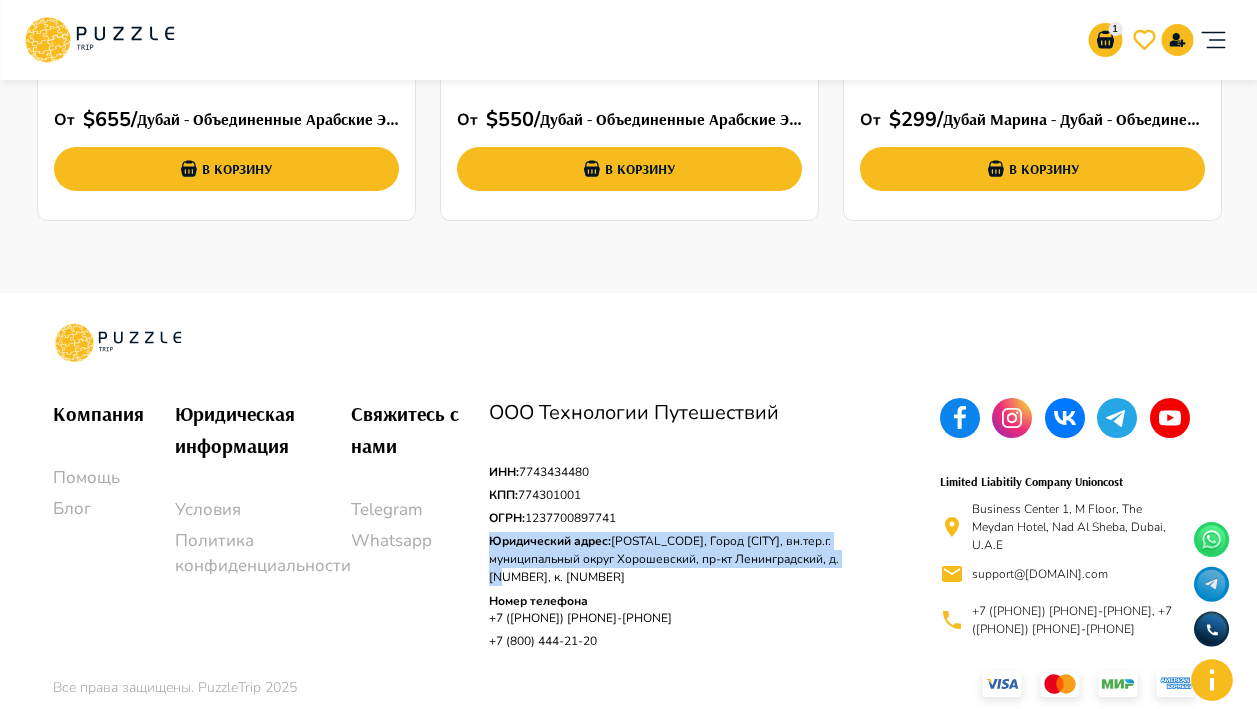 drag, startPoint x: 642, startPoint y: 571, endPoint x: 663, endPoint y: 520, distance: 55.154327 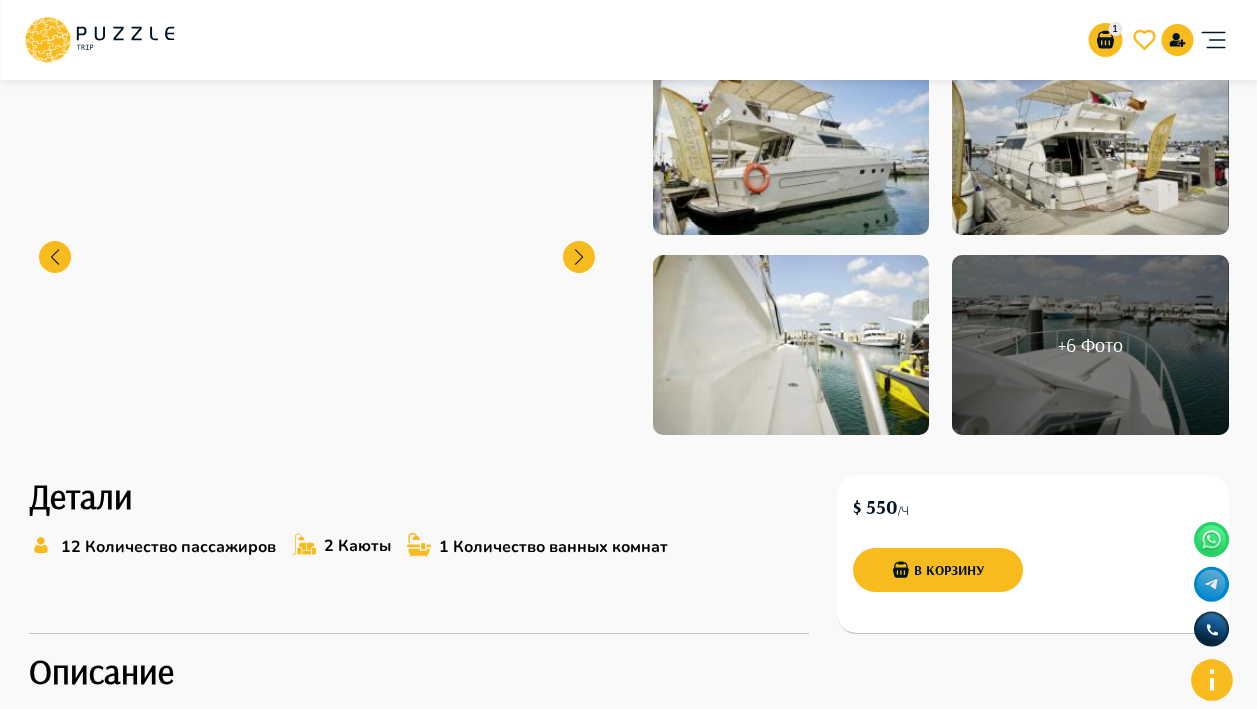 scroll, scrollTop: 0, scrollLeft: 0, axis: both 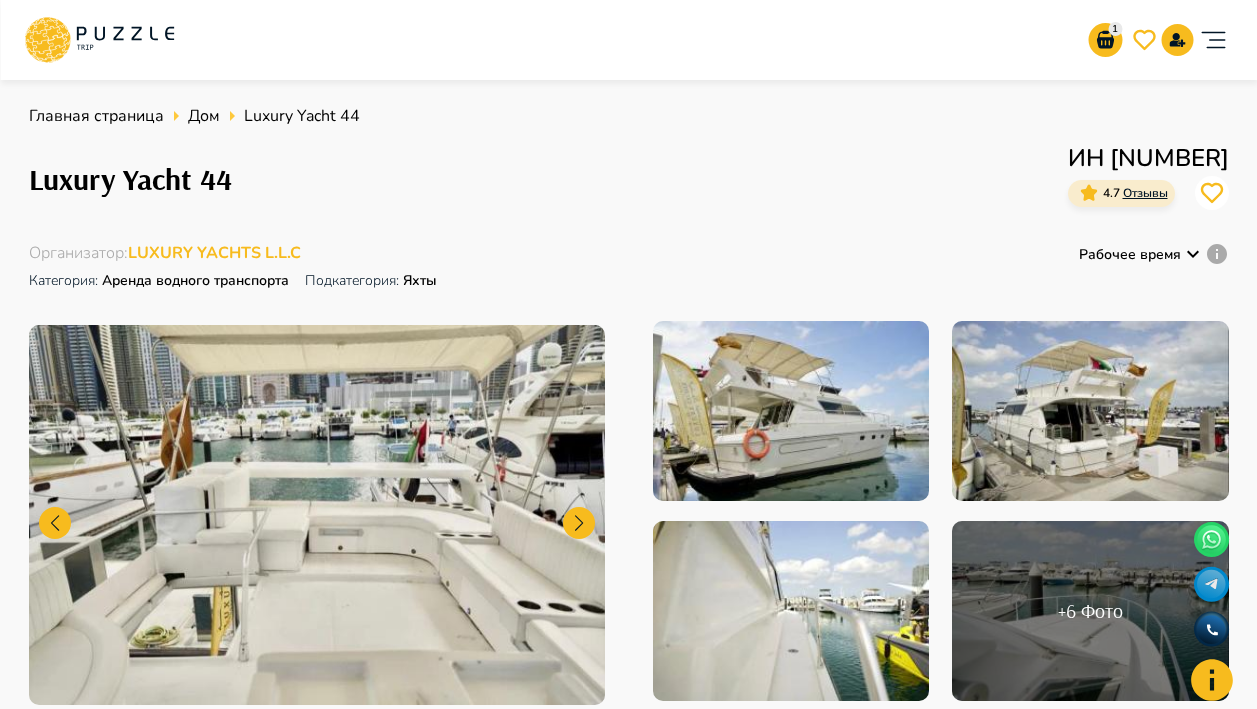 click 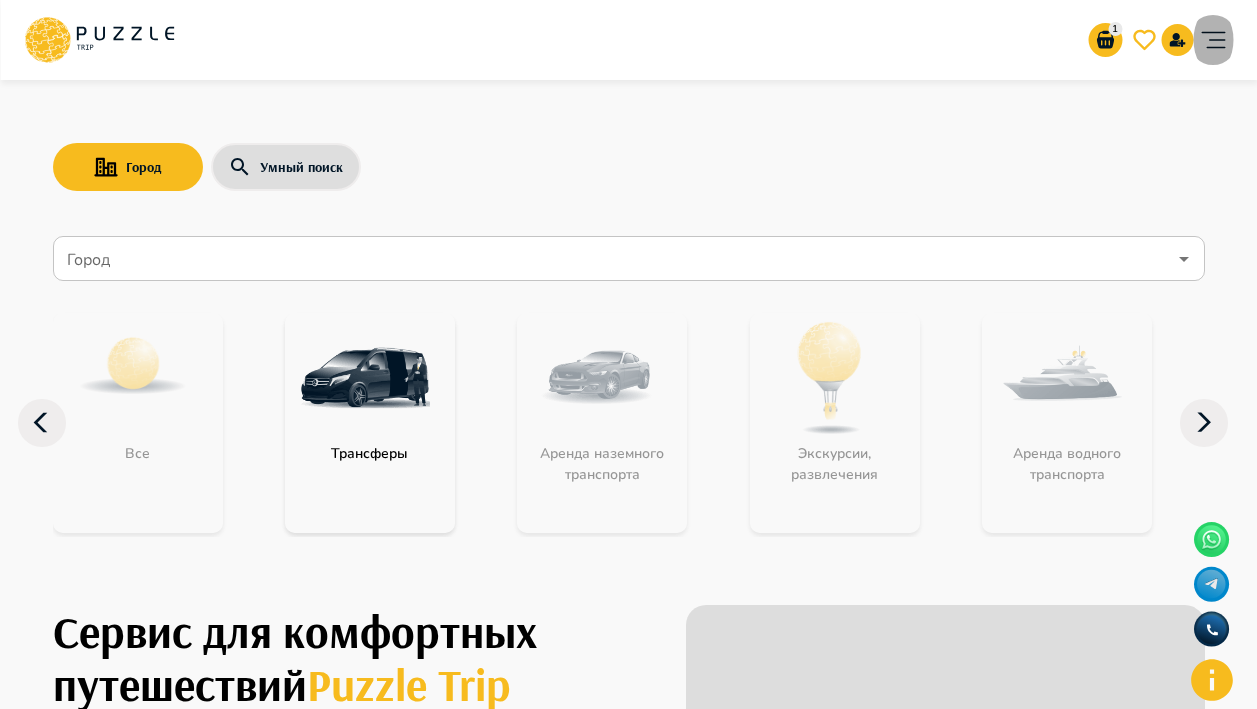 click 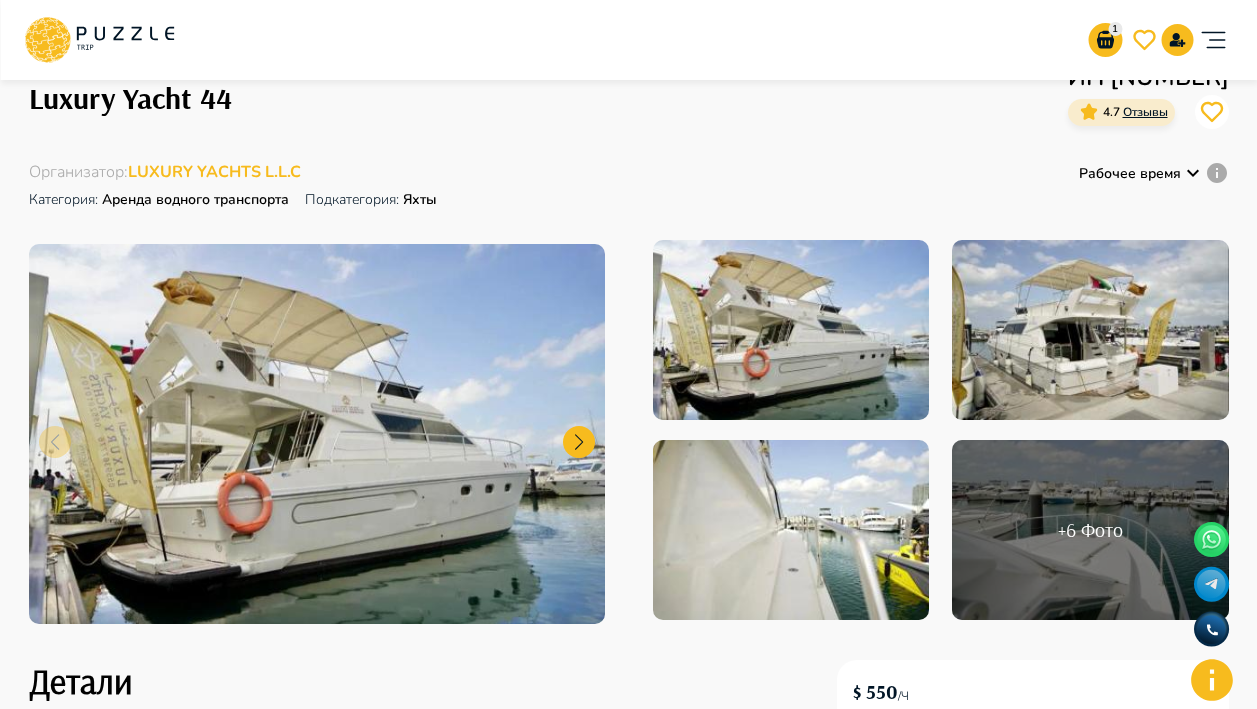 scroll, scrollTop: 0, scrollLeft: 0, axis: both 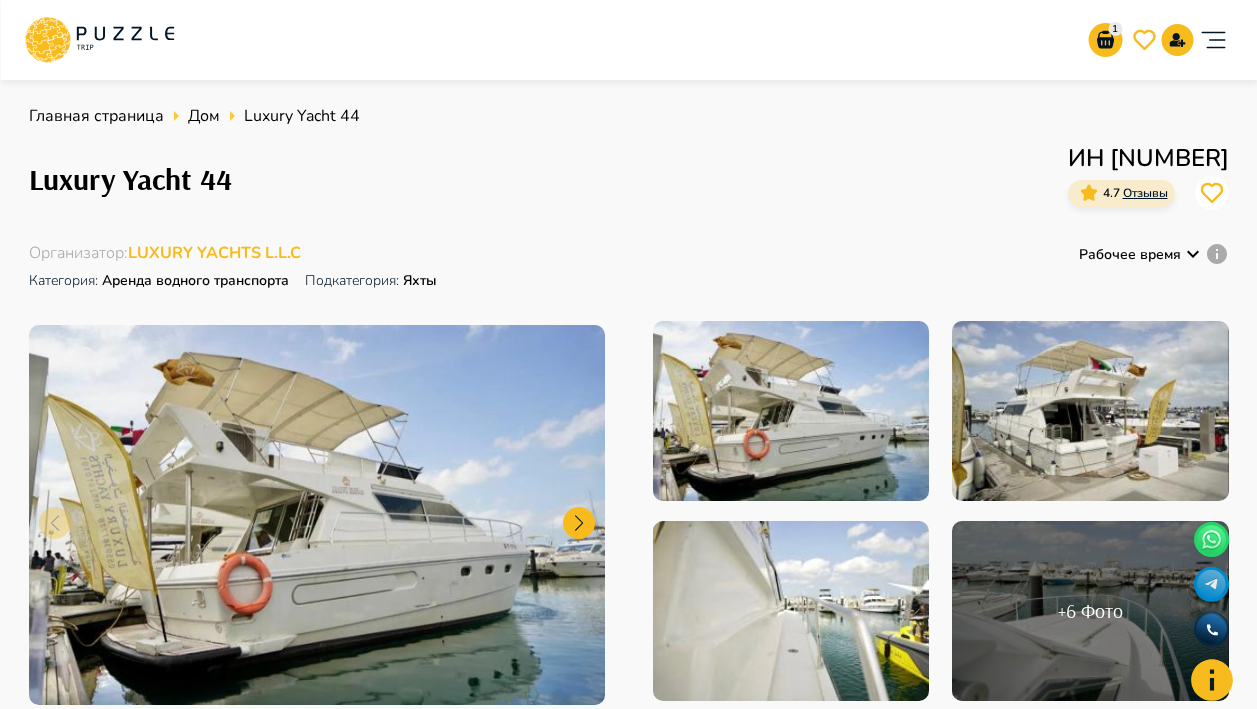 click 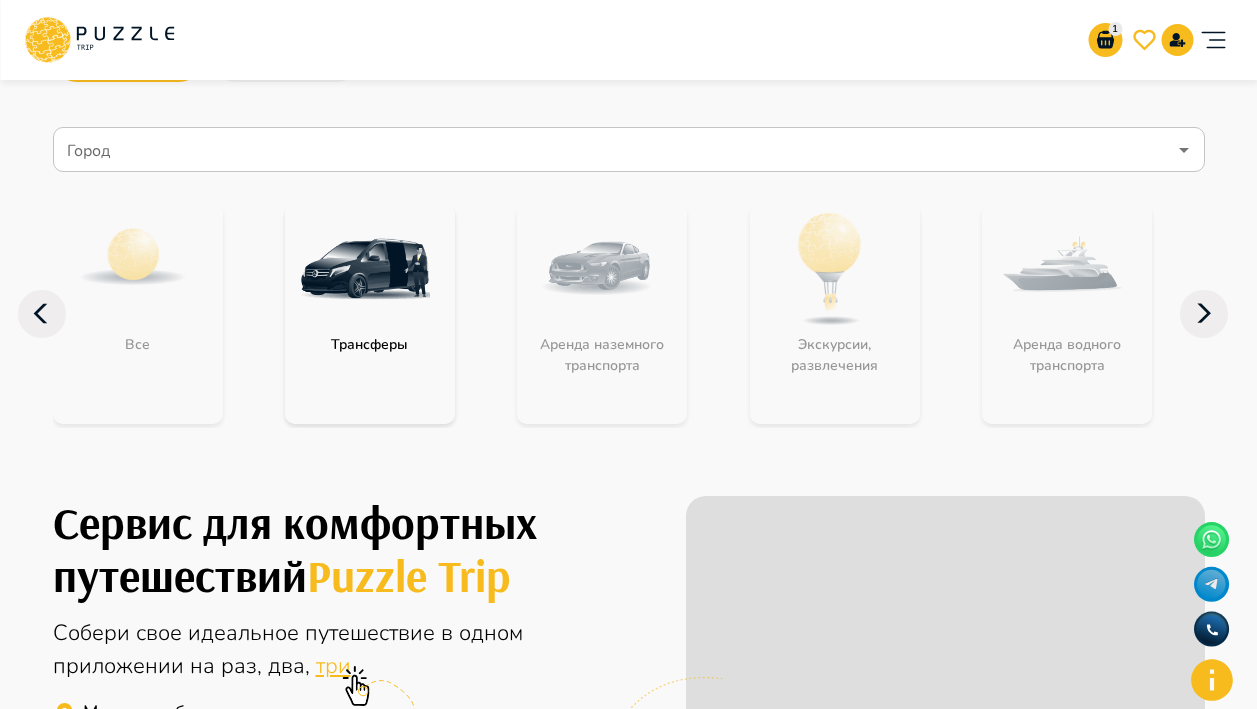 scroll, scrollTop: 72, scrollLeft: 0, axis: vertical 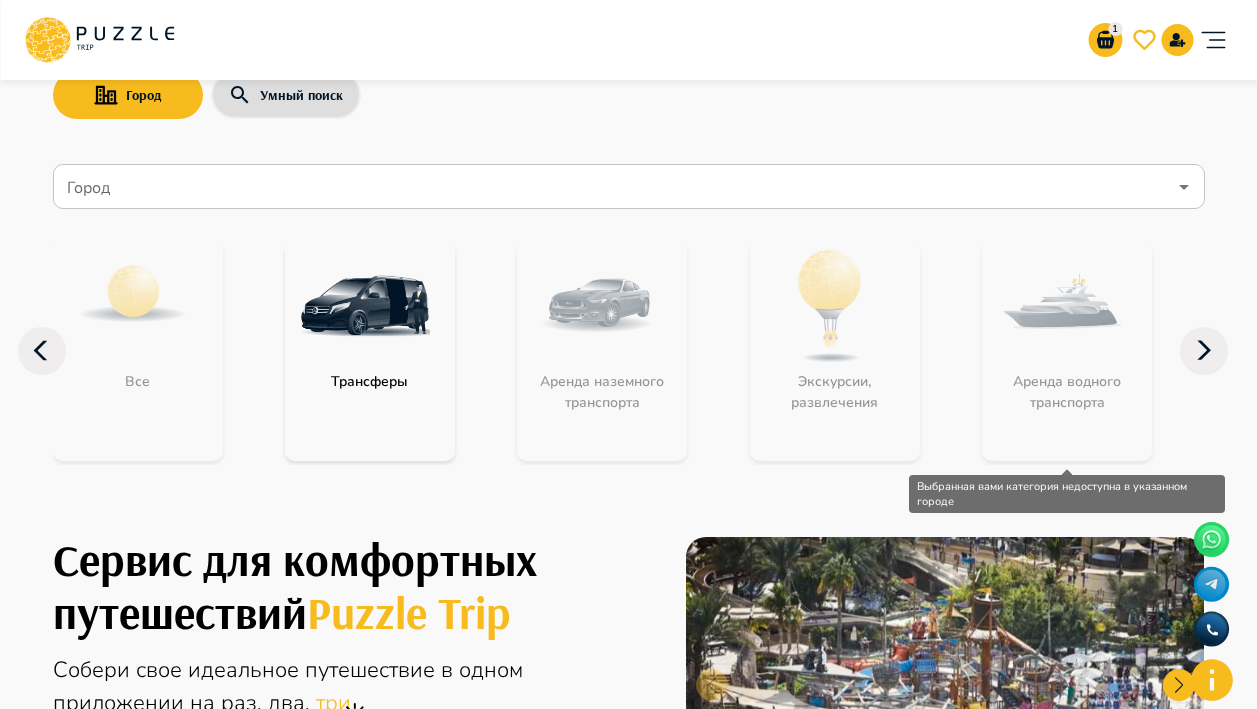 click on "Аренда водного транспорта" at bounding box center [1067, 351] 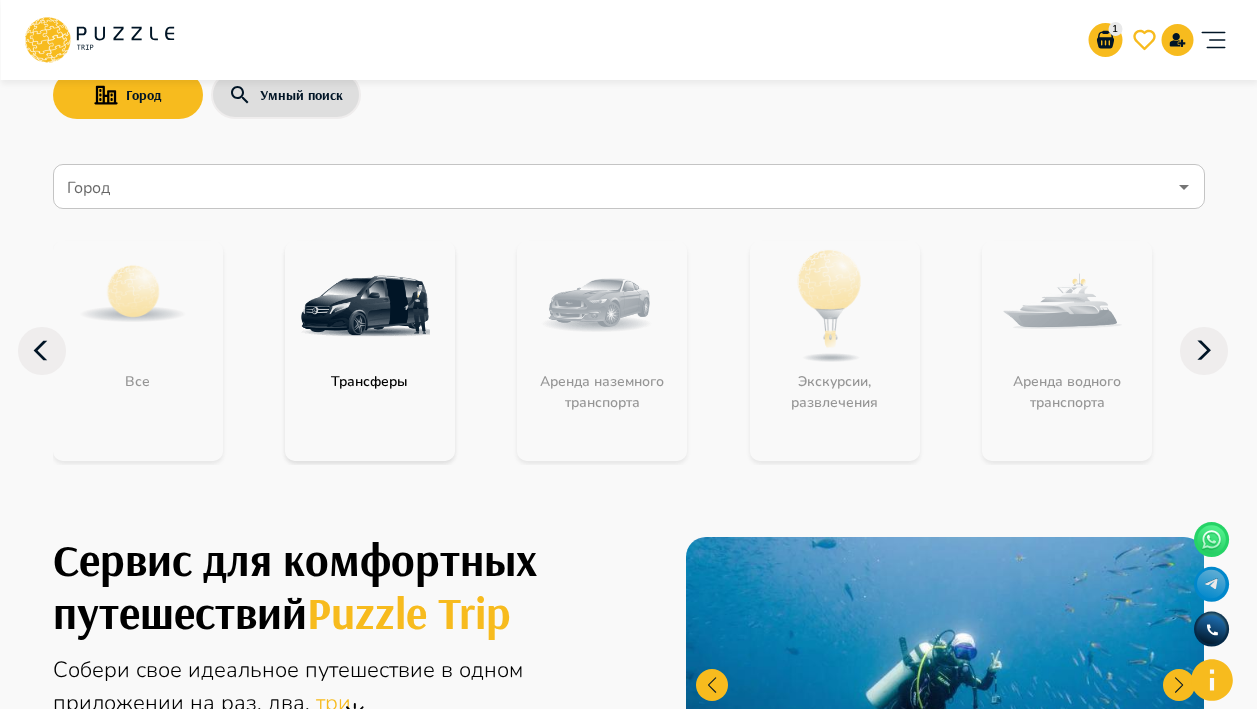 click 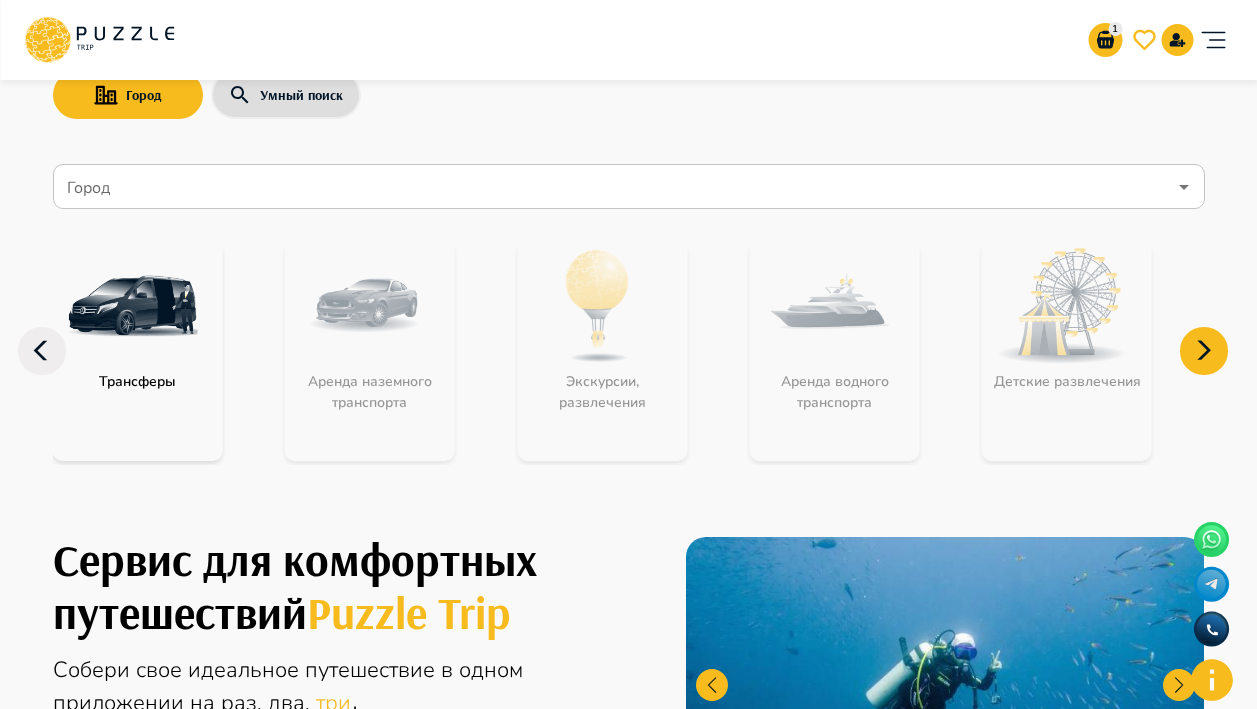 click 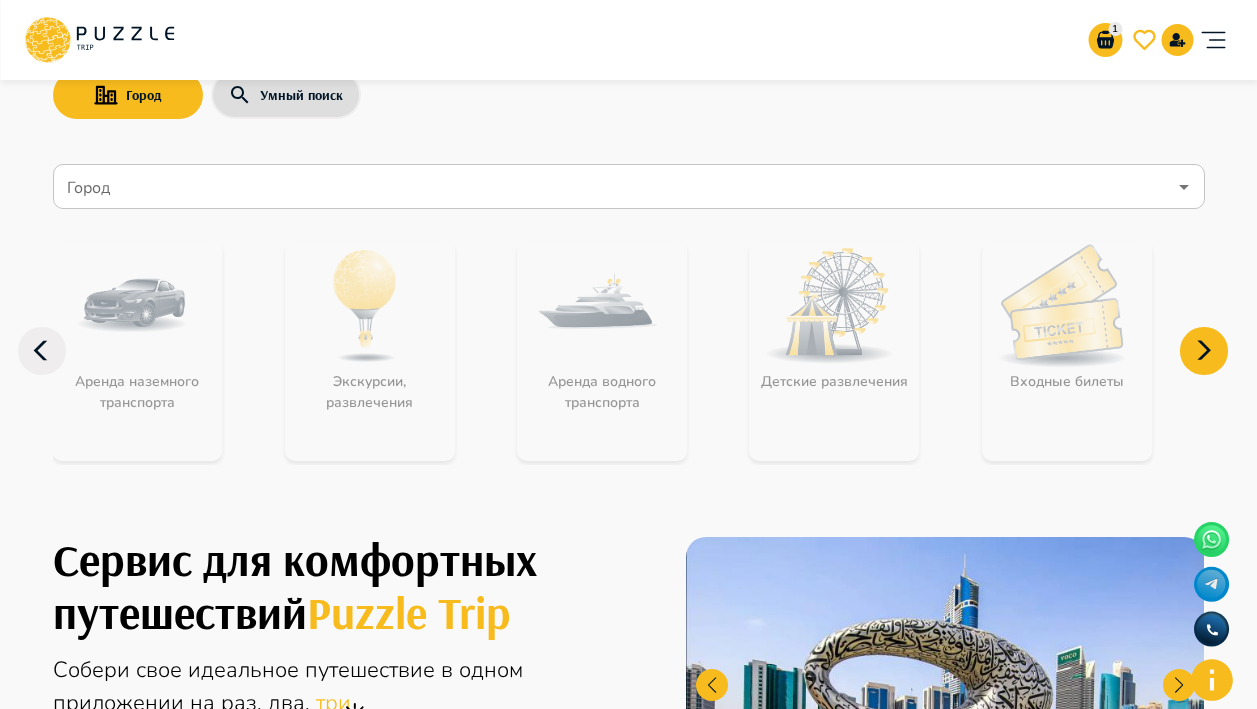 click 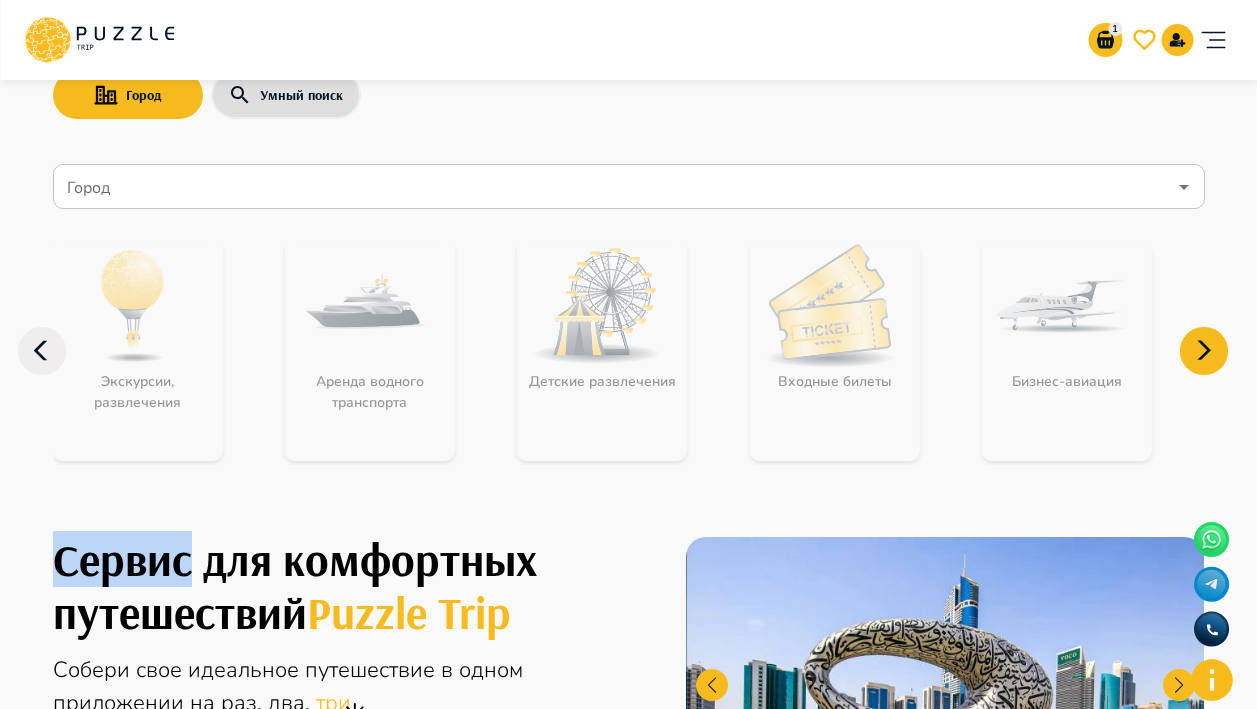 click 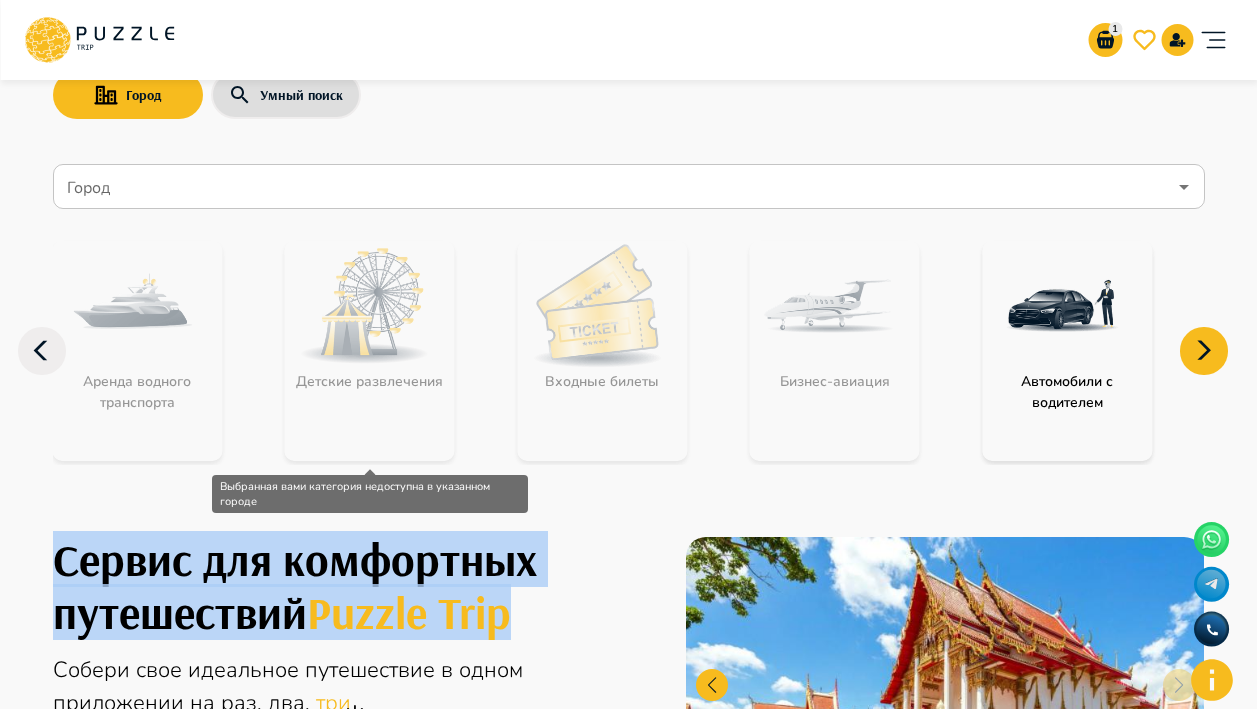 click on "Детские
развлечения" at bounding box center [370, 351] 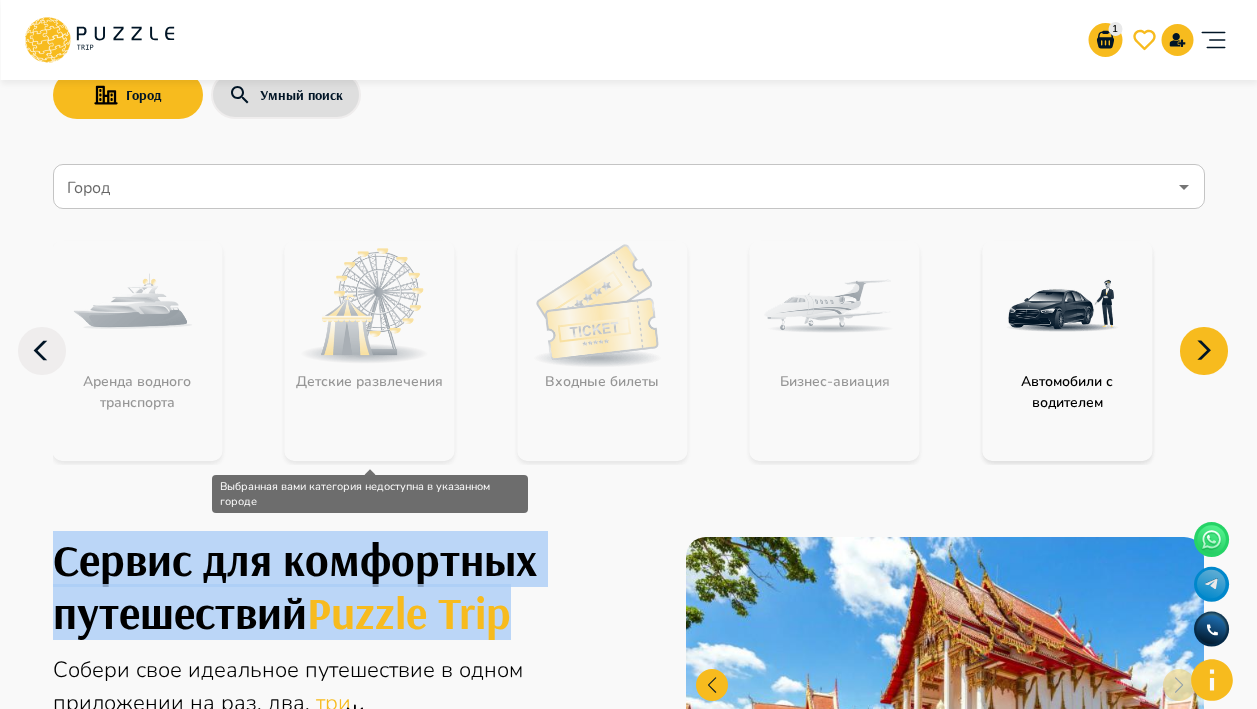 click on "Детские
развлечения" at bounding box center [370, 351] 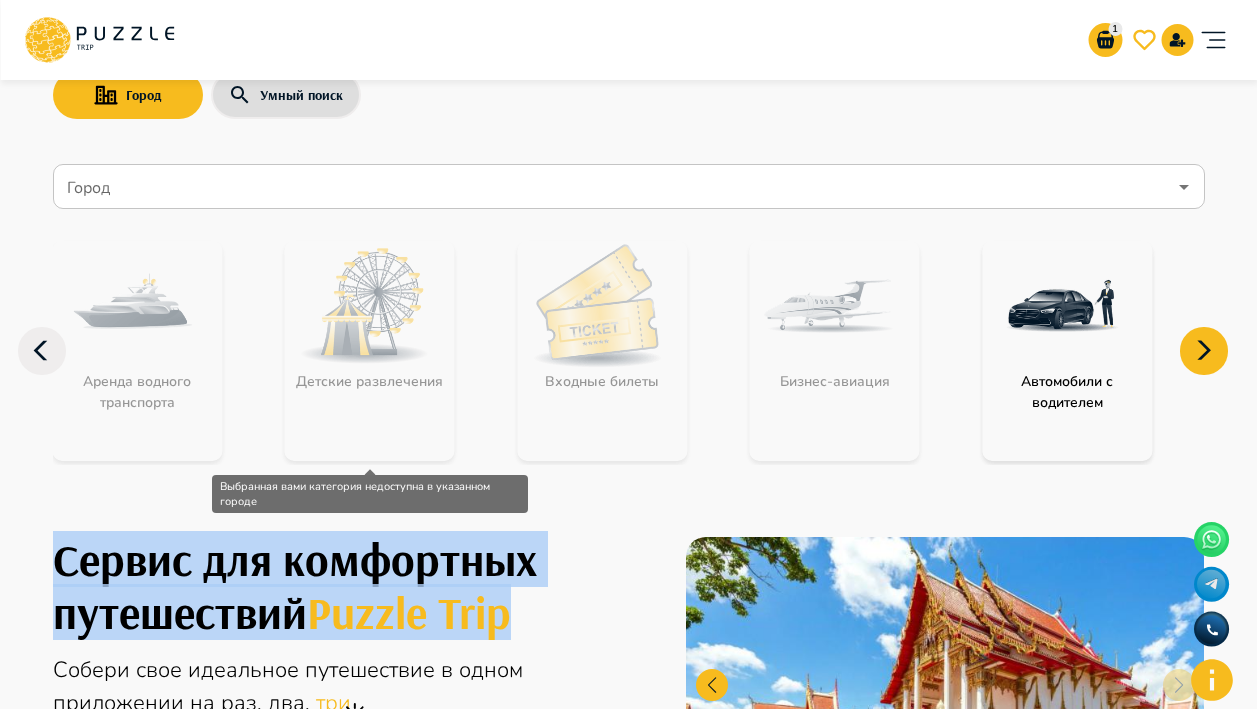 click on "Детские
развлечения" at bounding box center [370, 351] 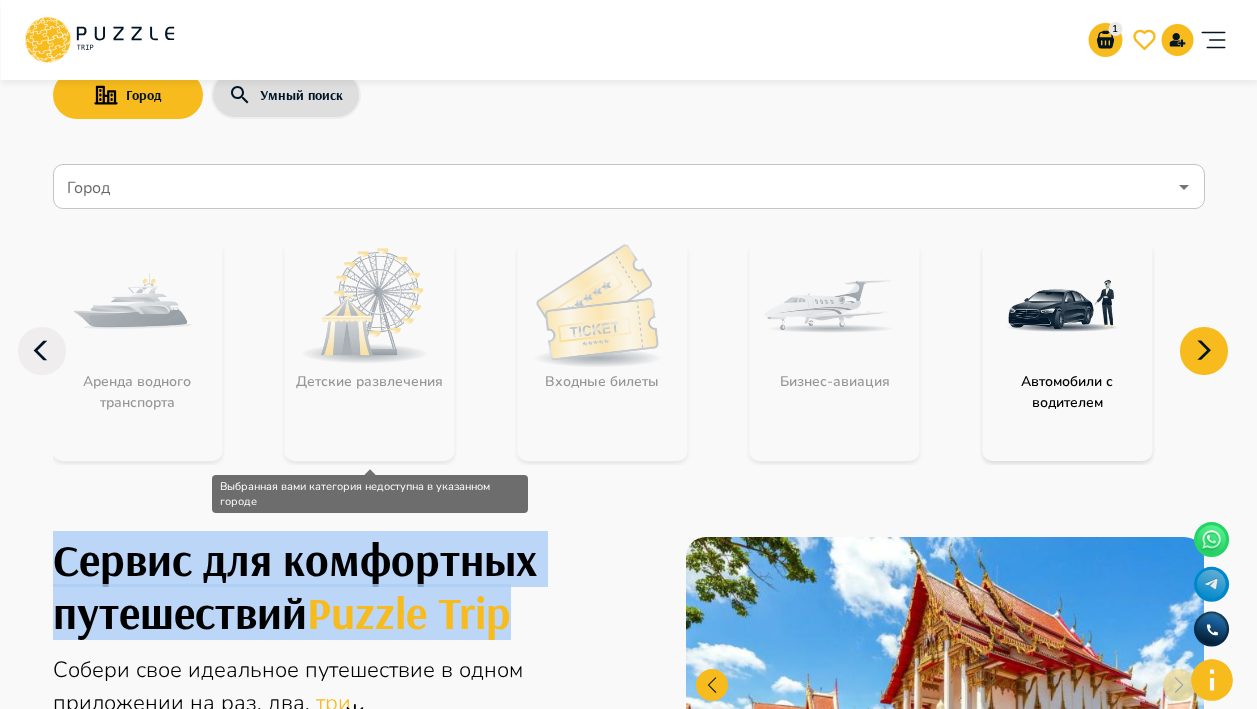 click on "Детские
развлечения" at bounding box center [370, 351] 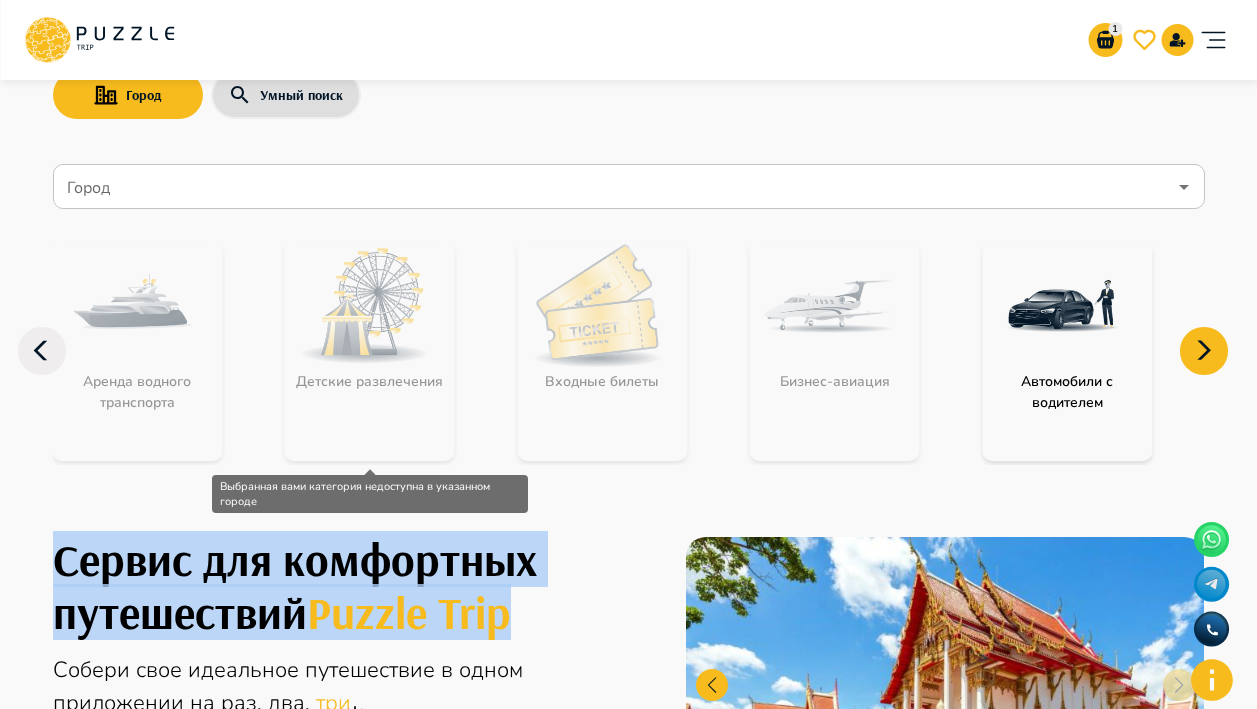 click on "Детские
развлечения" at bounding box center (370, 351) 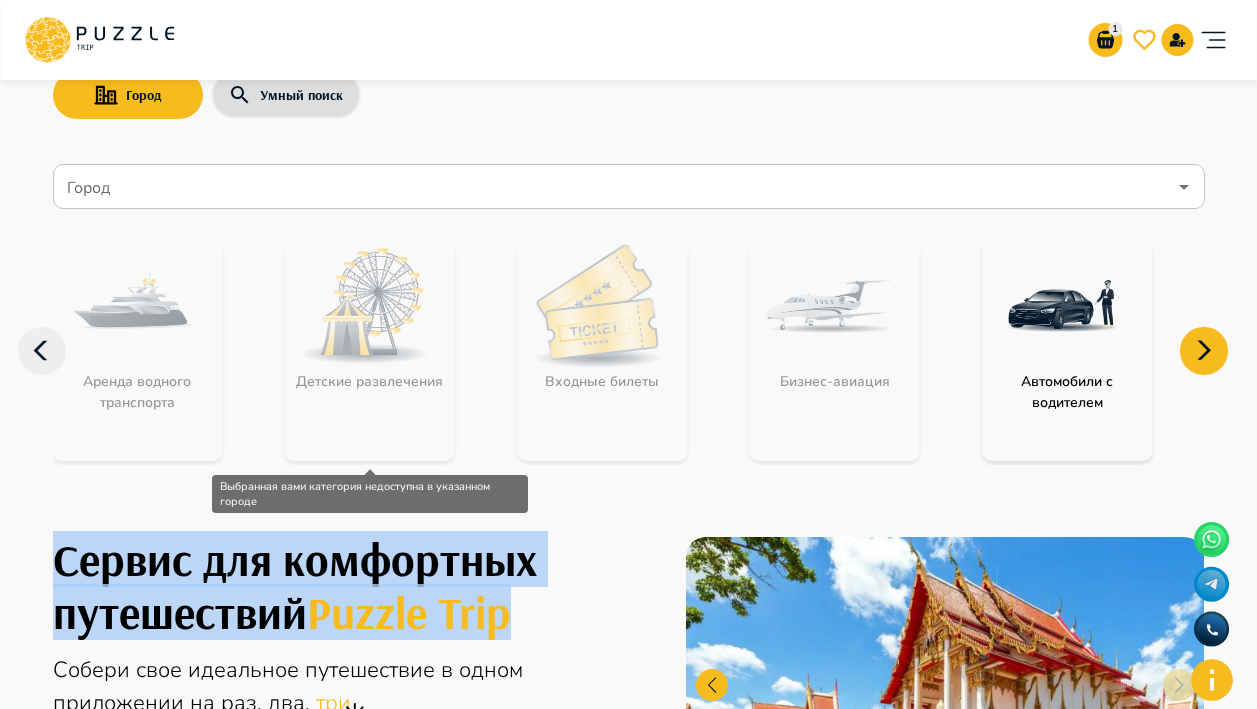click on "Детские
развлечения" at bounding box center (370, 351) 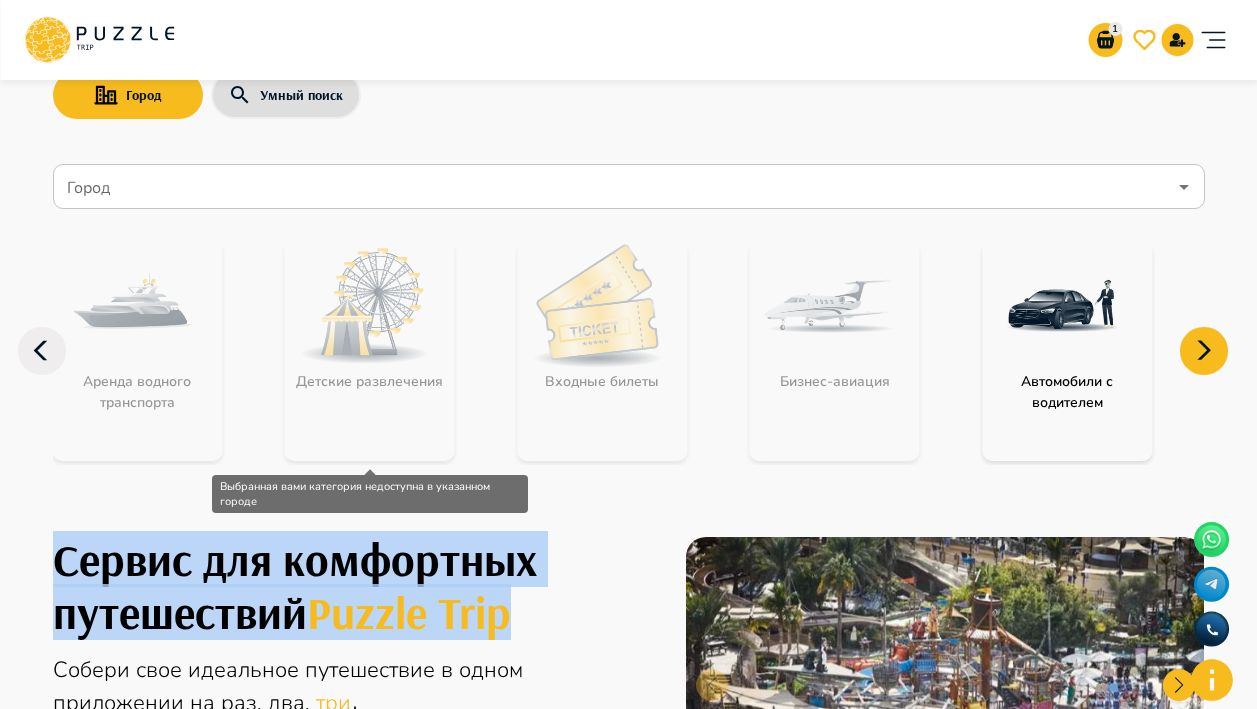 click on "Детские
развлечения" at bounding box center [370, 351] 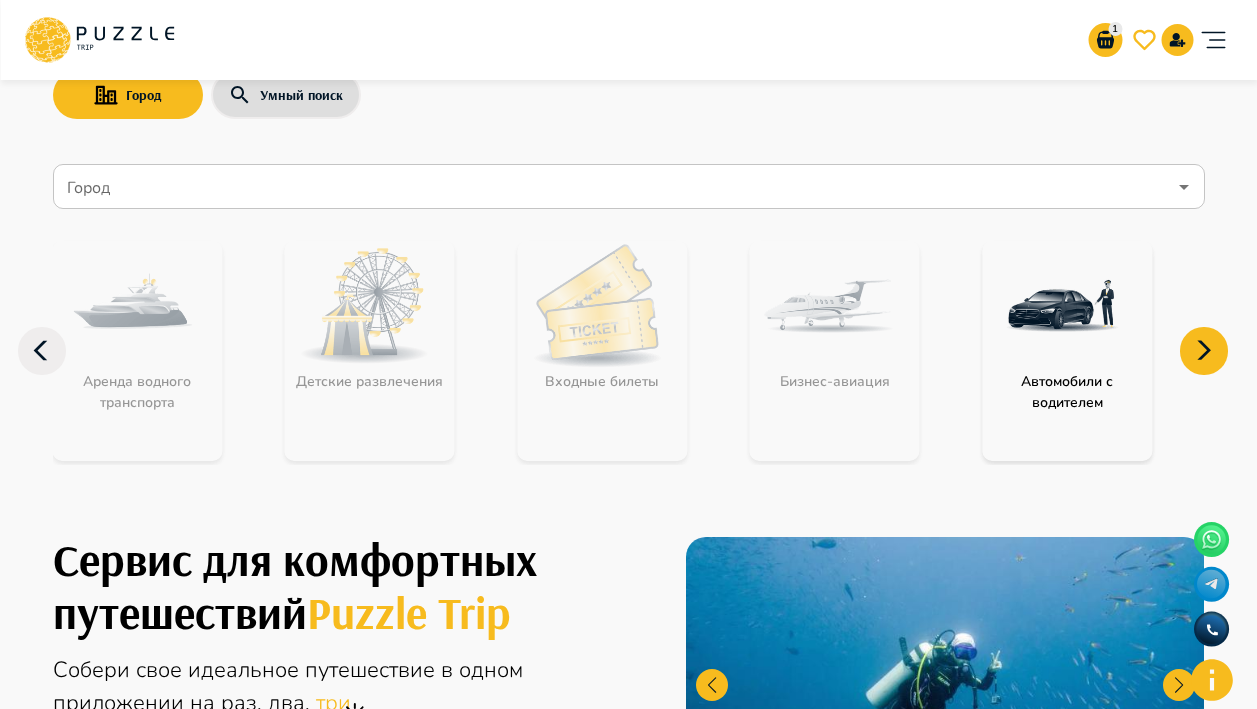 click 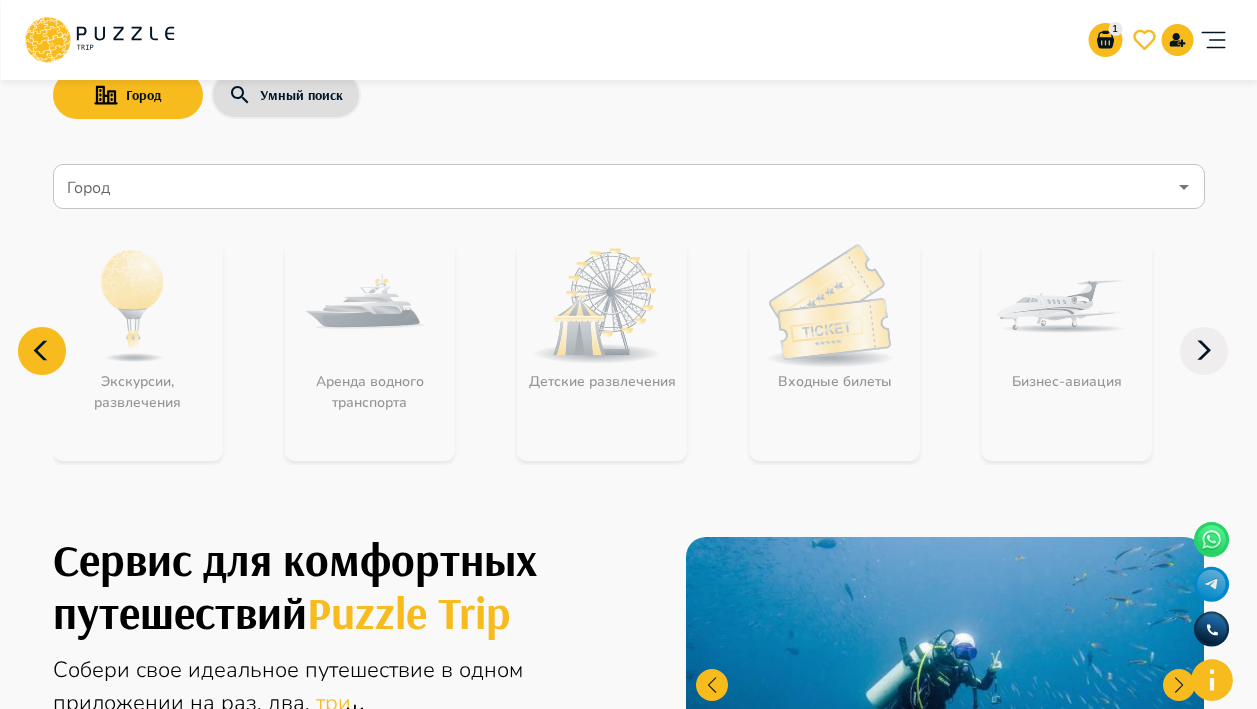 click 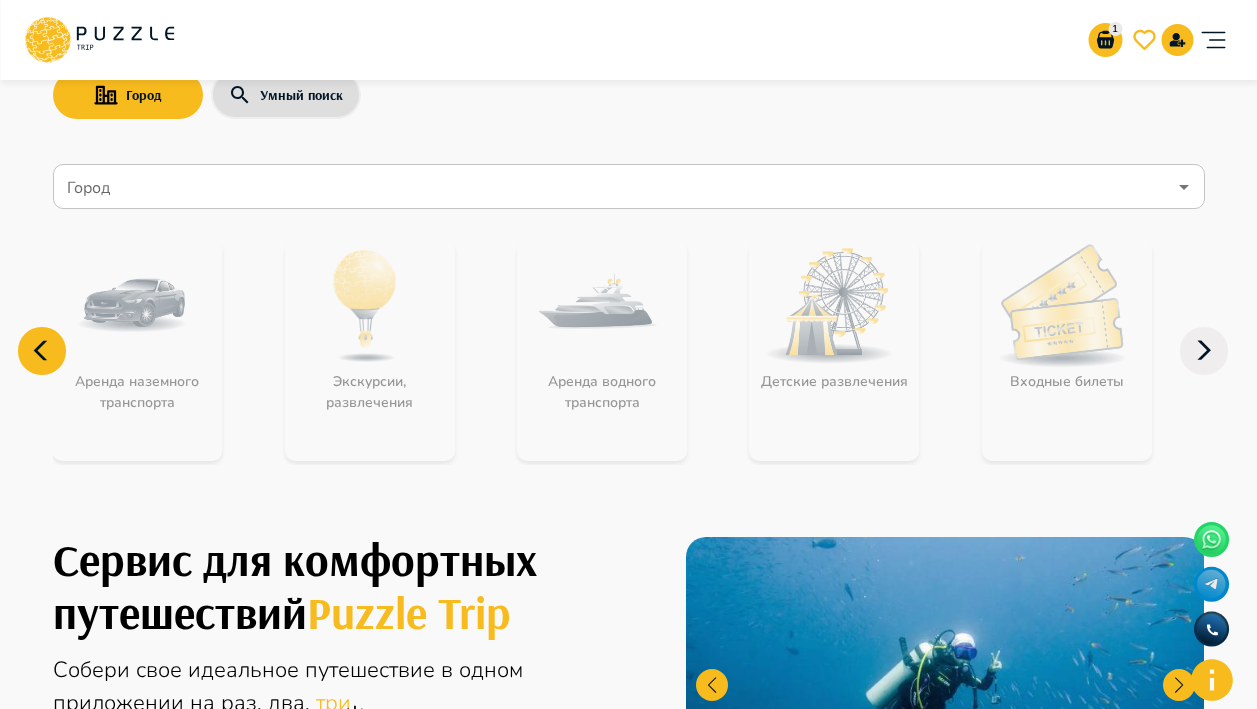 click 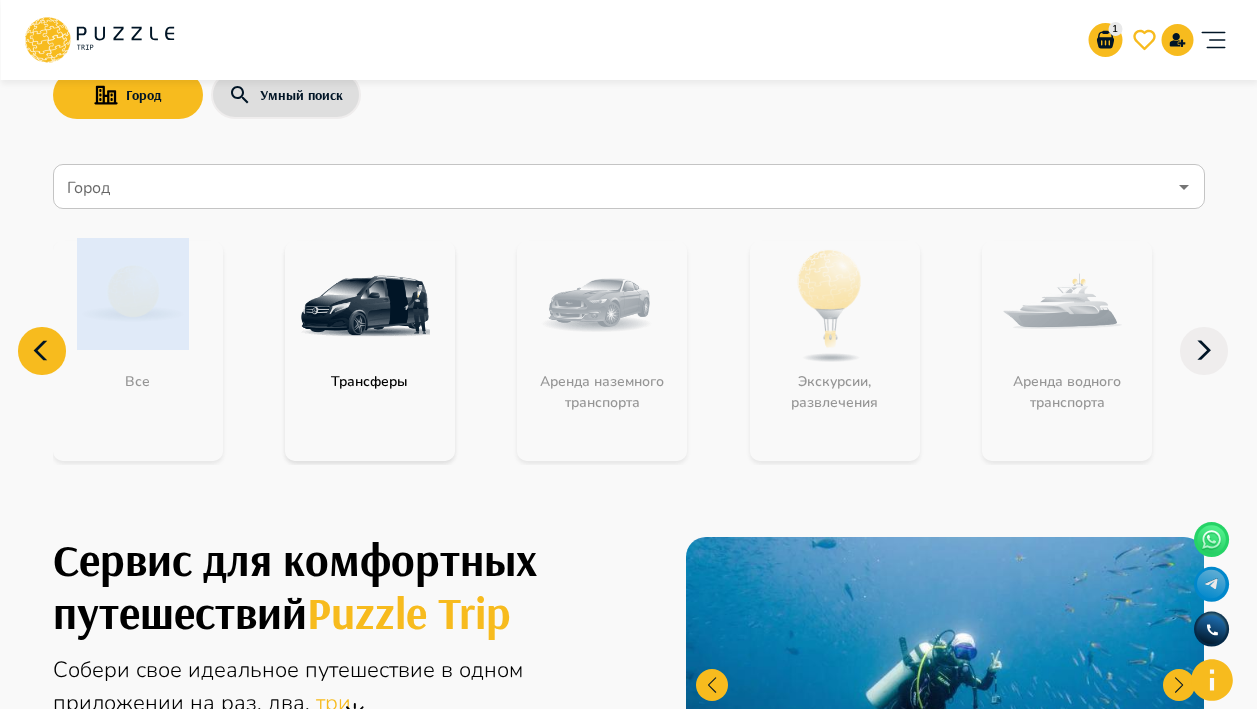 click 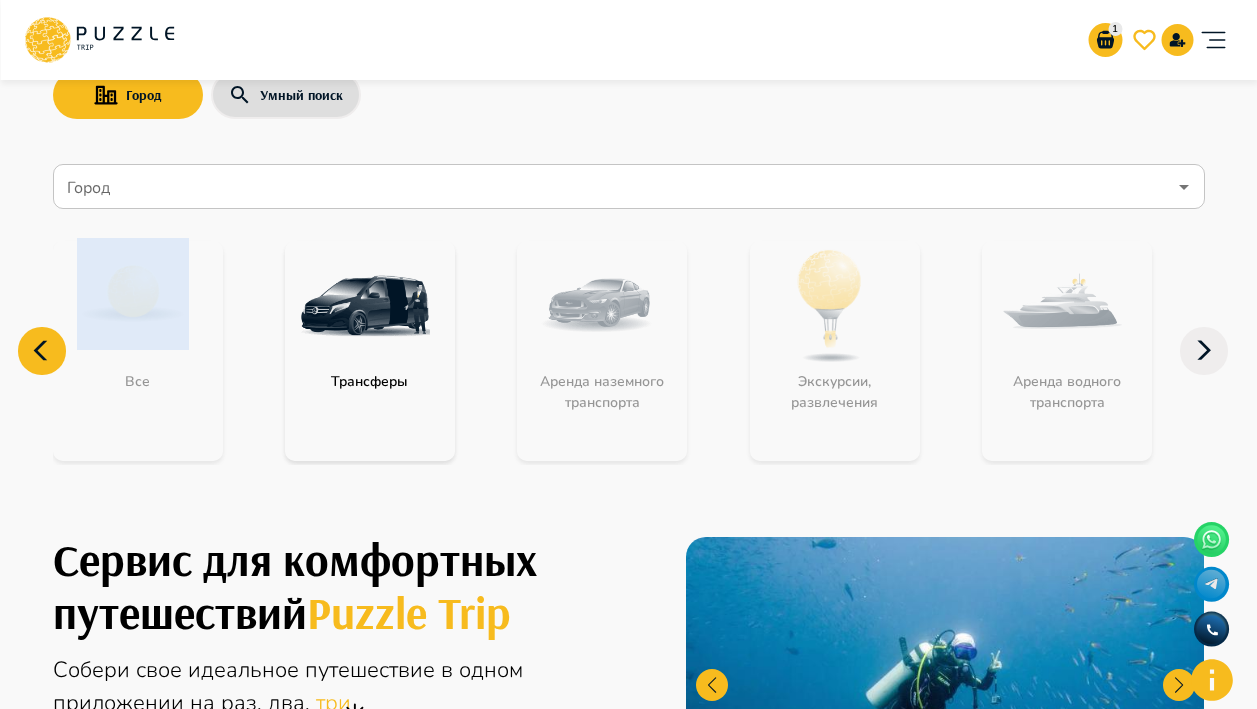 click 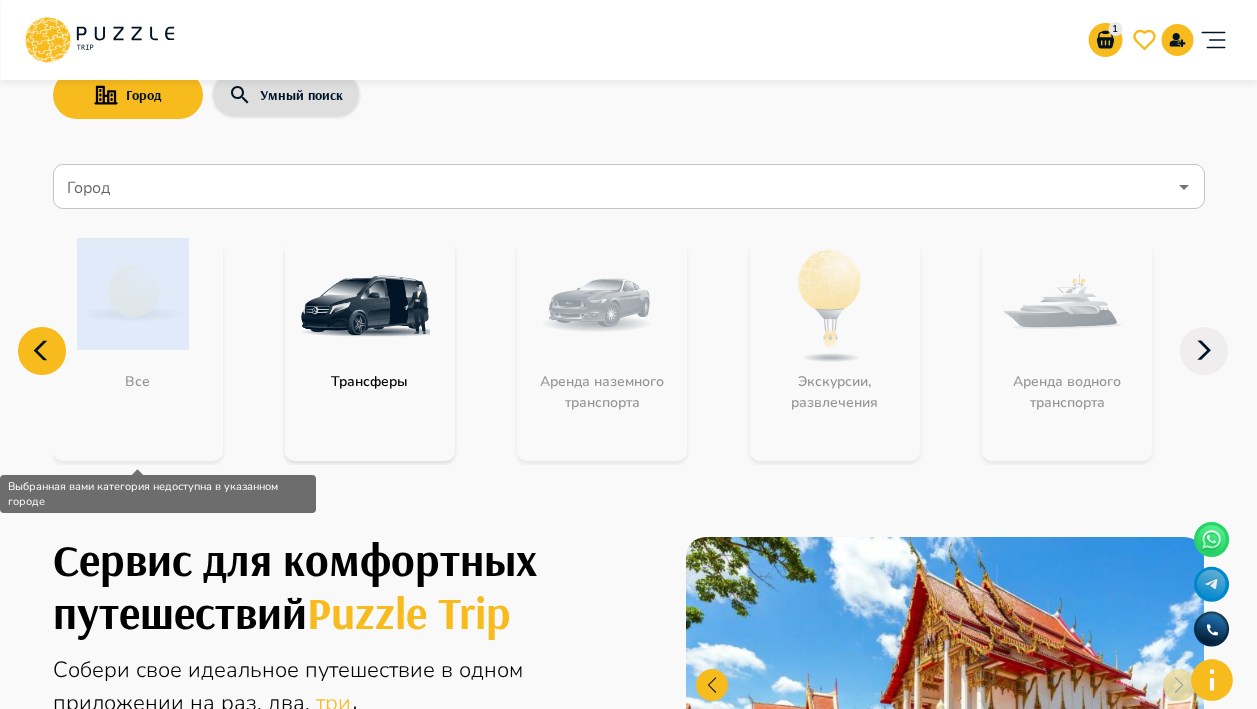 click on "Все" at bounding box center [138, 351] 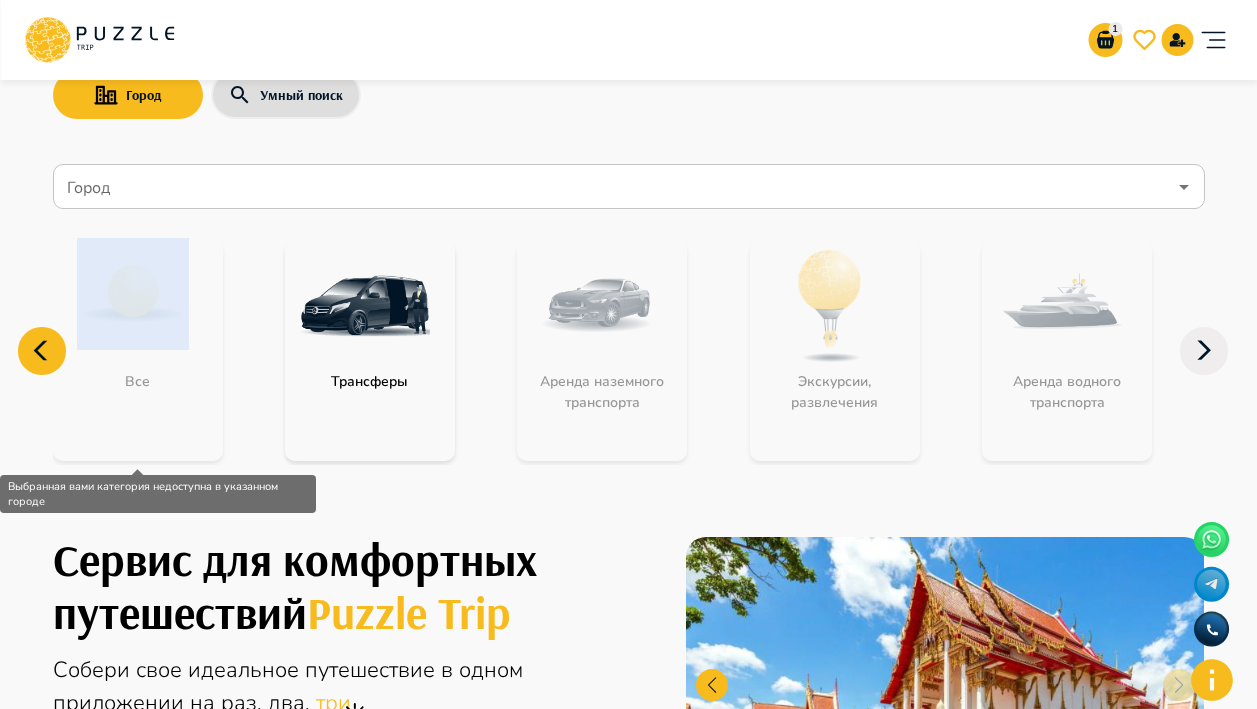 click on "Все" at bounding box center [138, 351] 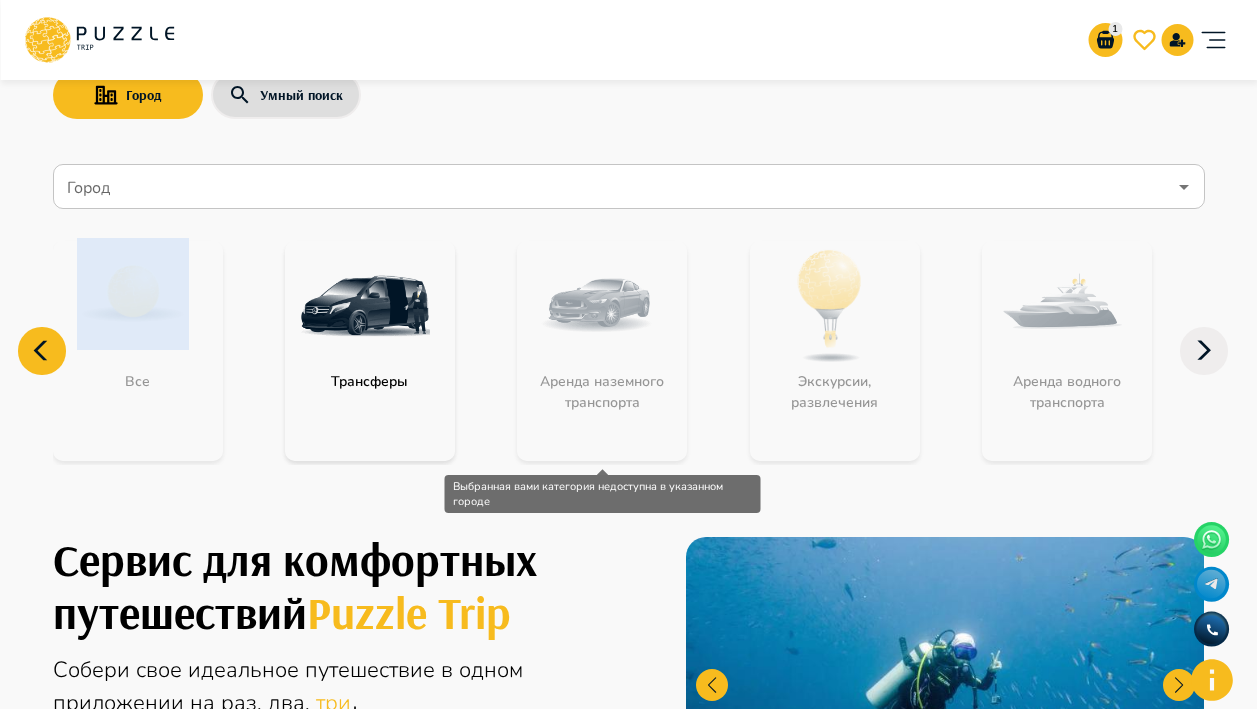 click on "Аренда наземного транспорта" at bounding box center [602, 351] 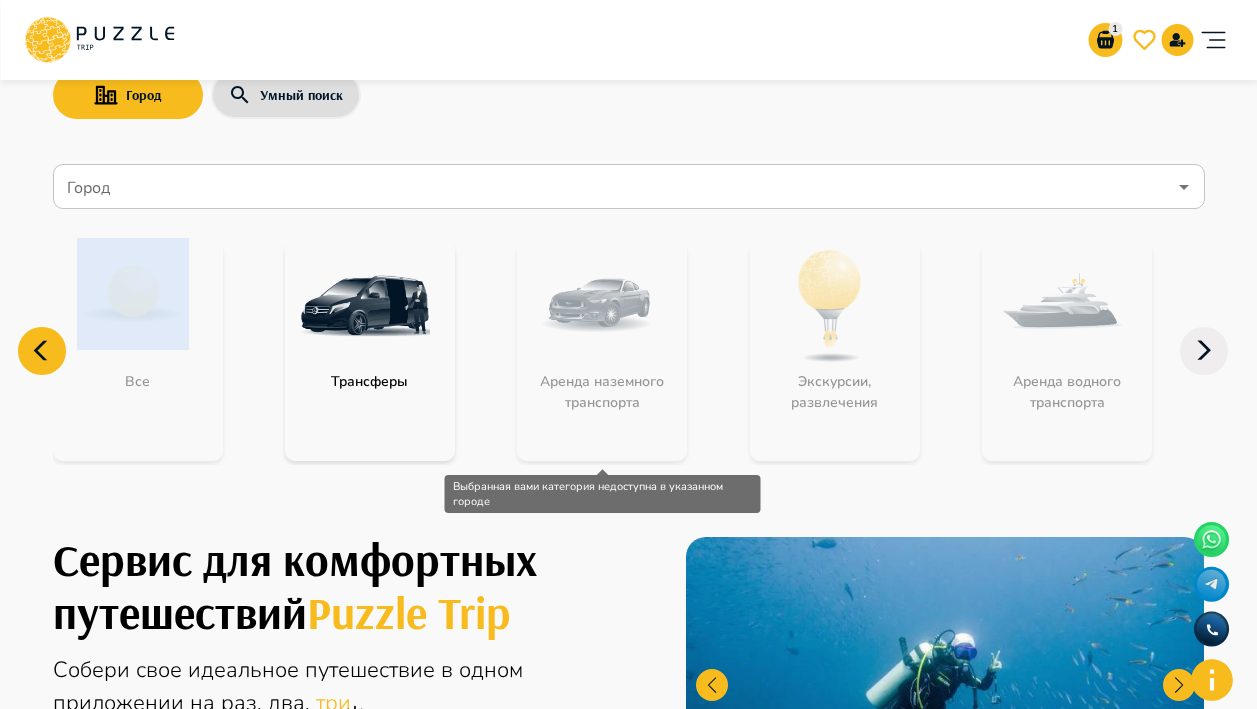 click on "Аренда наземного транспорта" at bounding box center [602, 351] 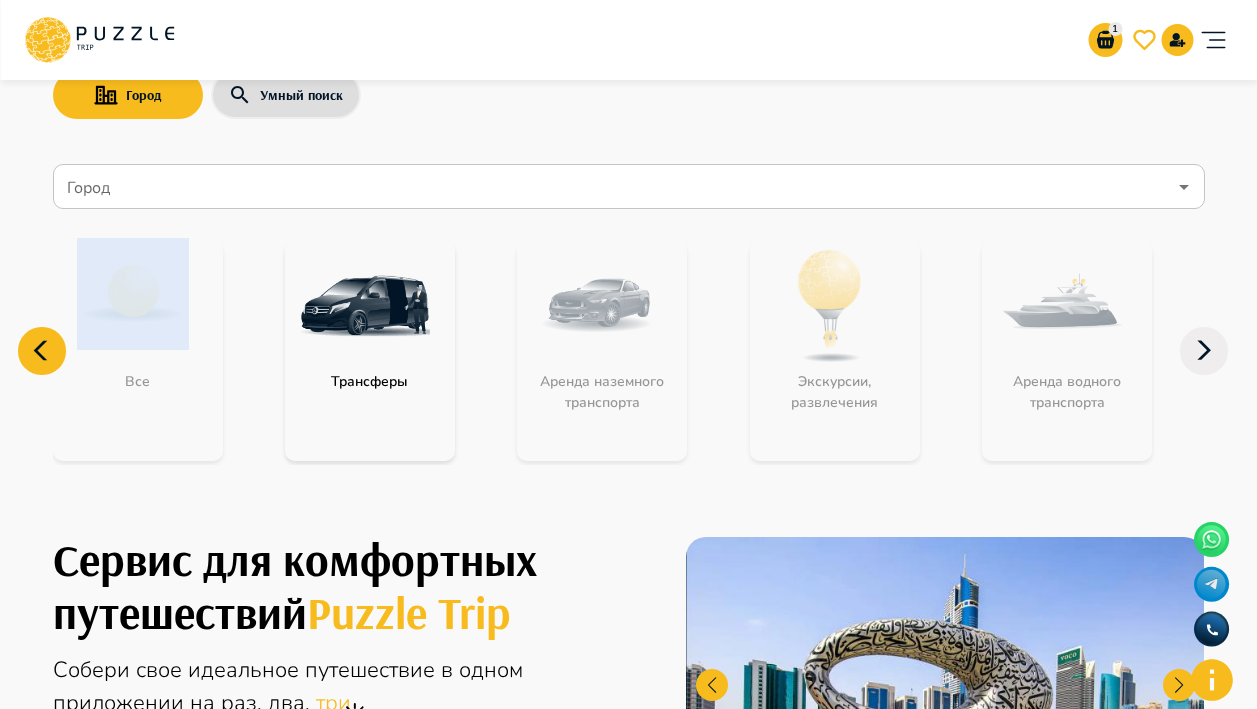 click at bounding box center (365, 306) 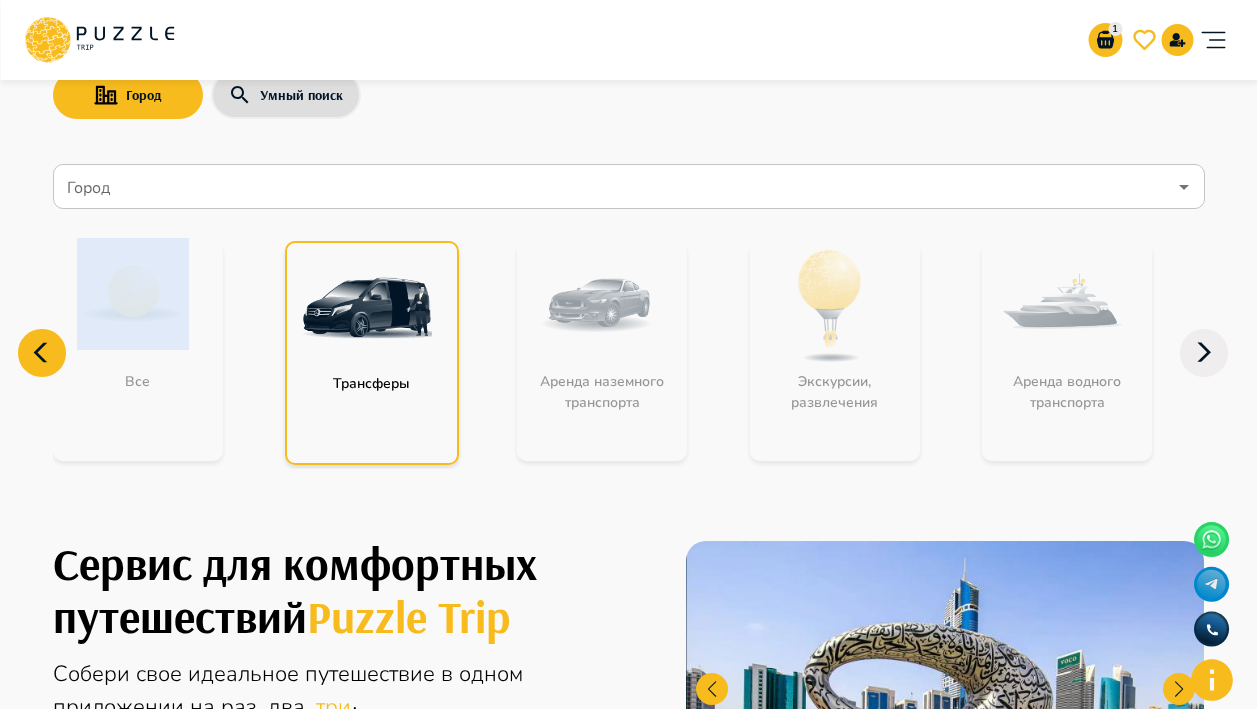 click at bounding box center (367, 308) 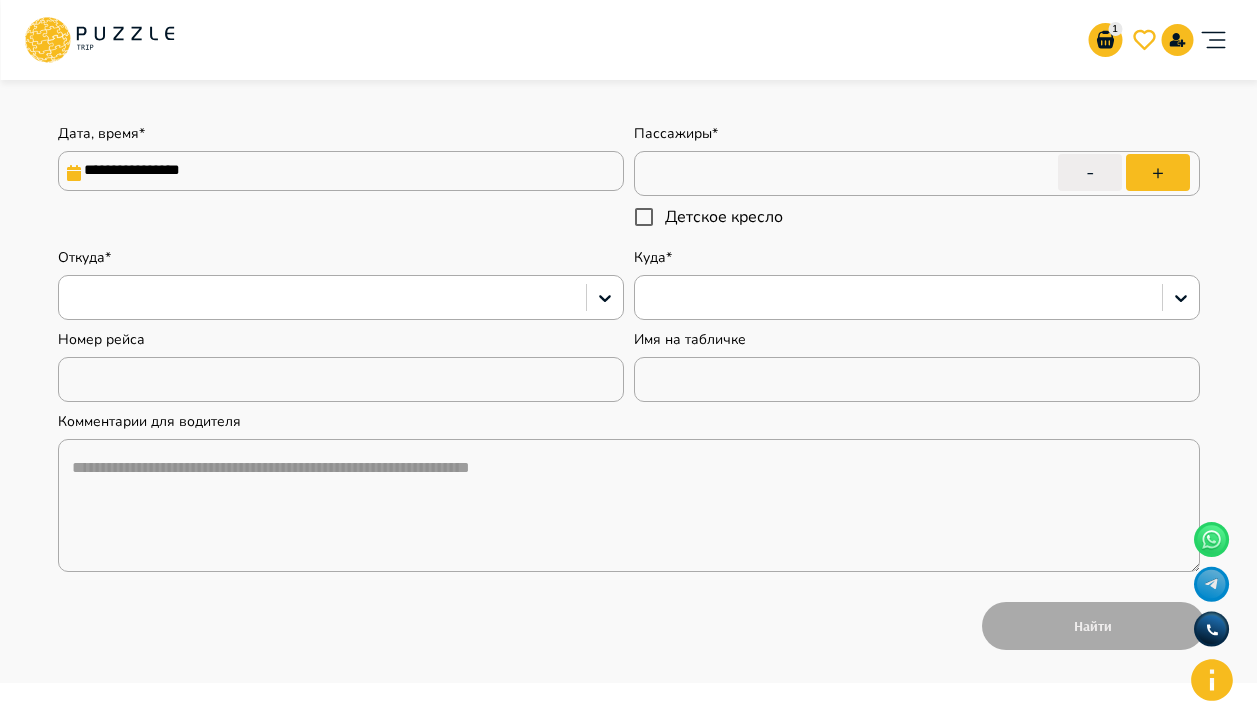 scroll, scrollTop: 233, scrollLeft: 0, axis: vertical 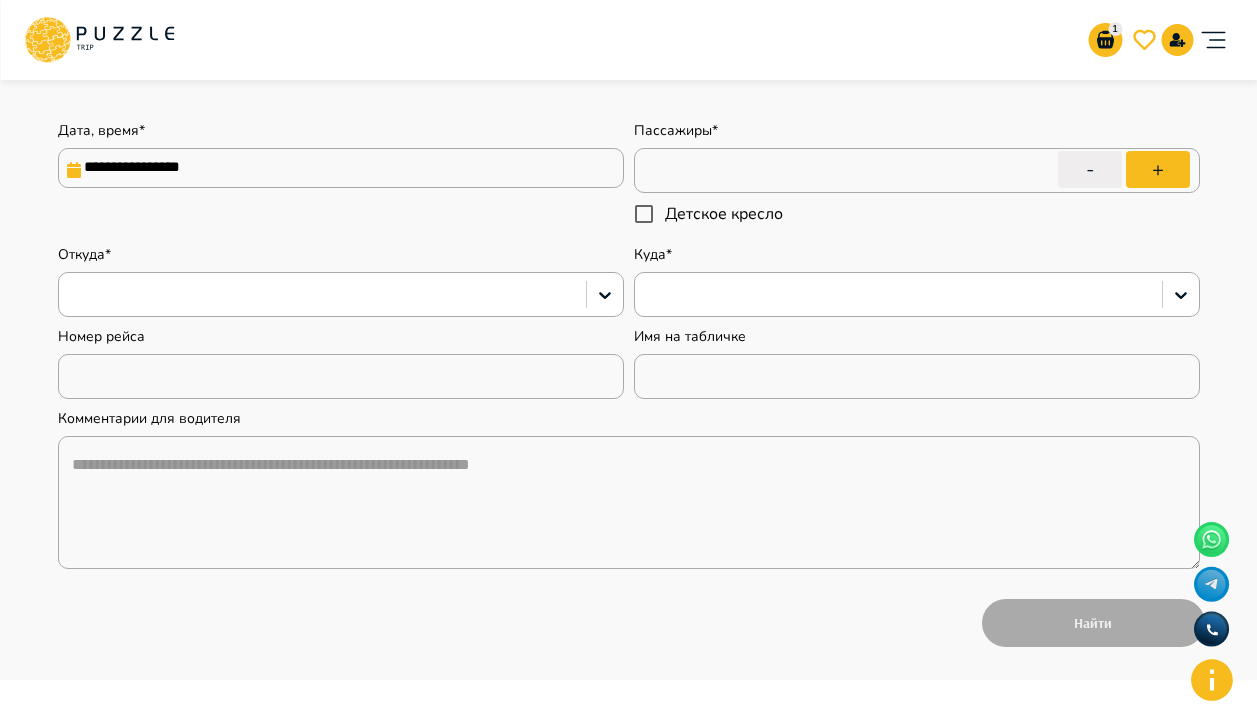 type on "*" 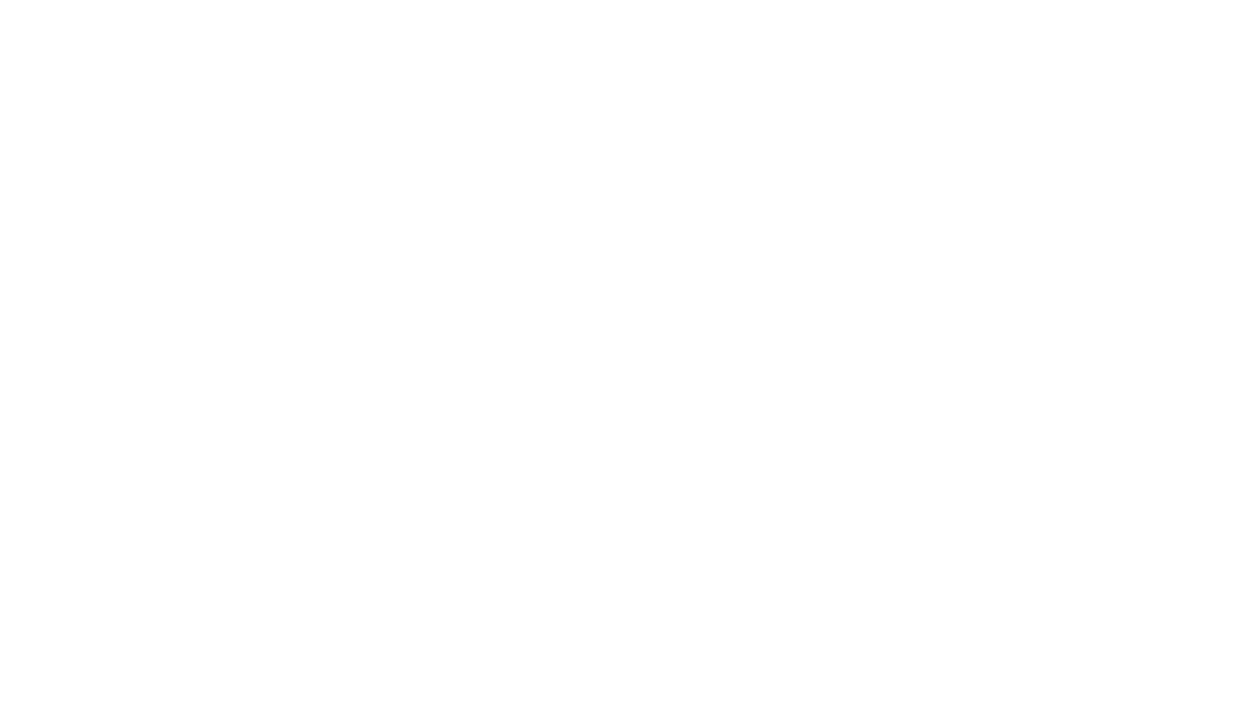 scroll, scrollTop: 0, scrollLeft: 0, axis: both 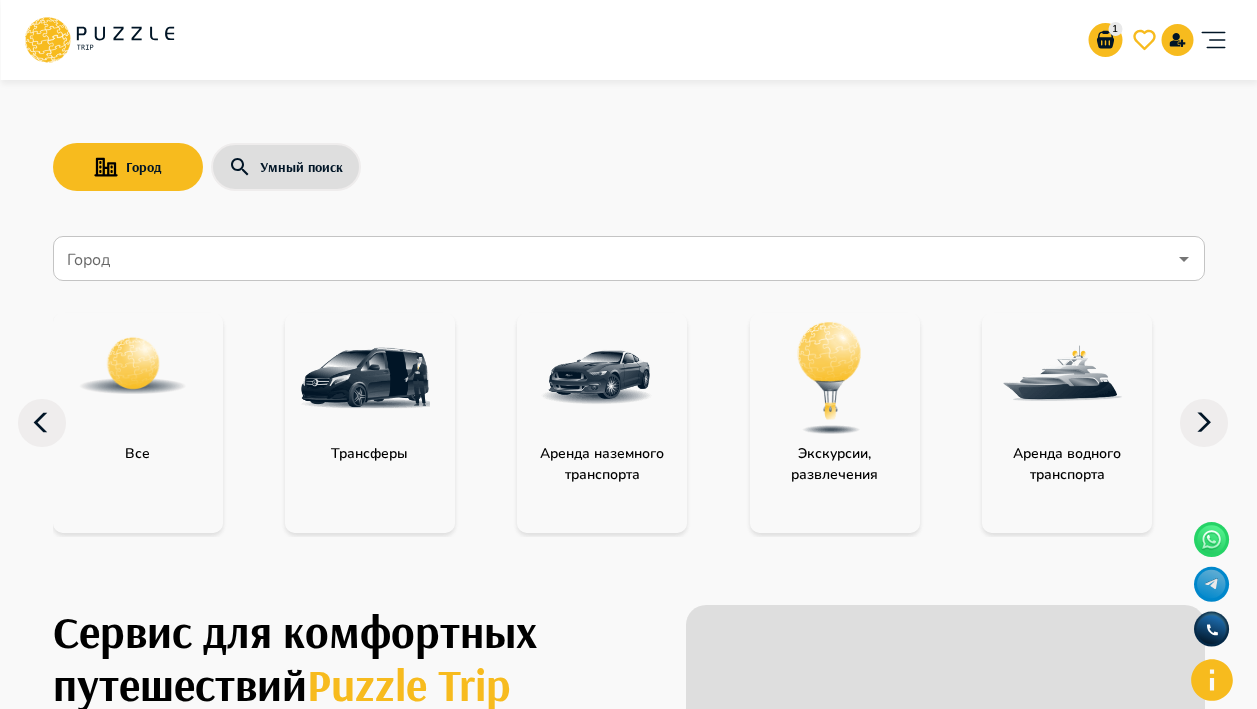 click at bounding box center [365, 378] 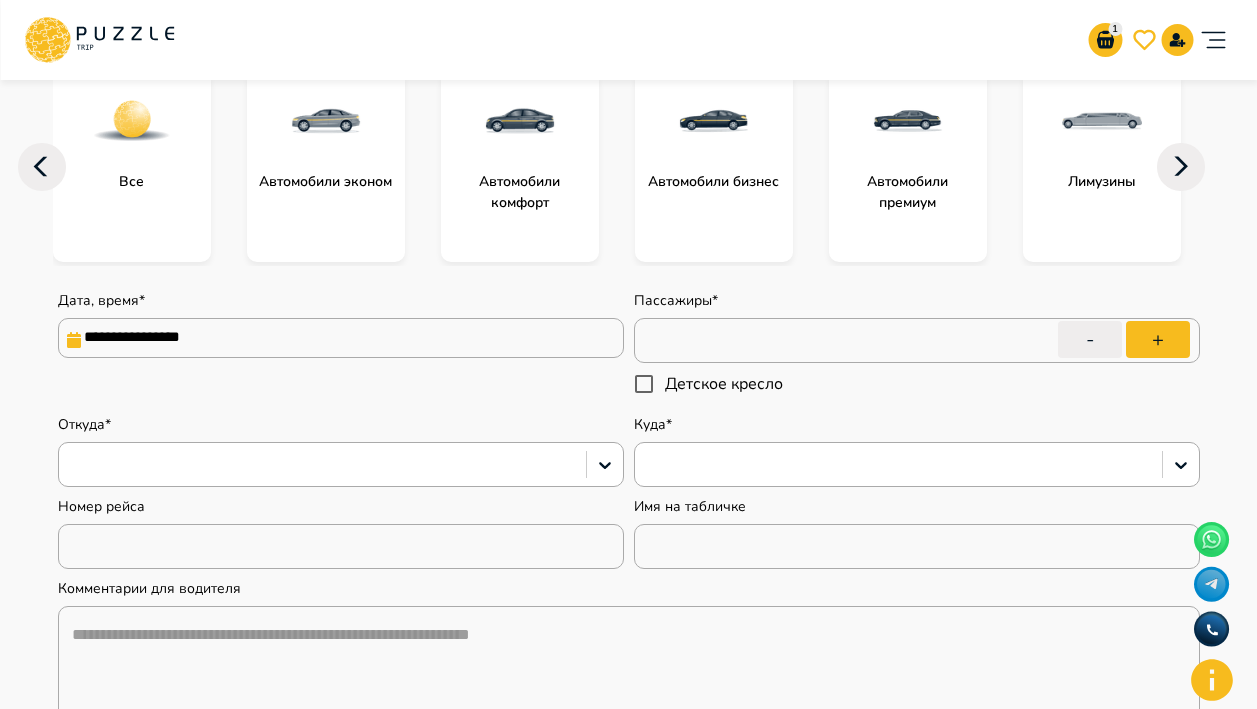 scroll, scrollTop: 270, scrollLeft: 0, axis: vertical 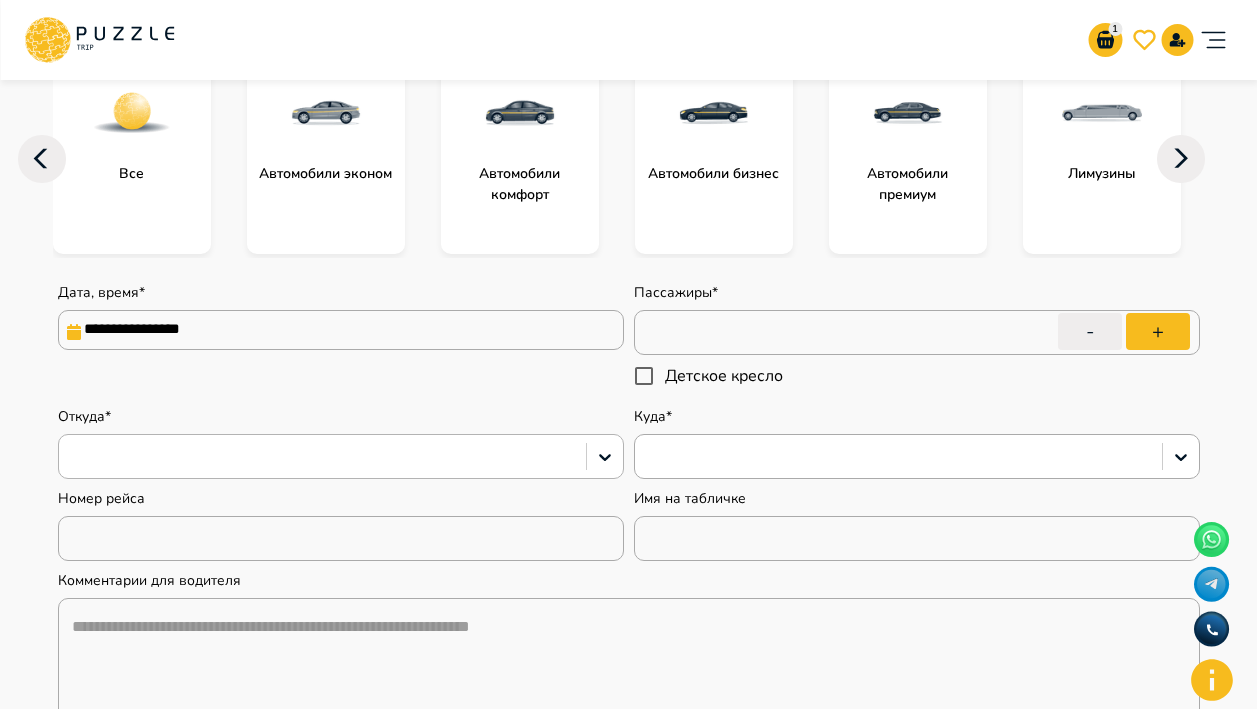 type on "*" 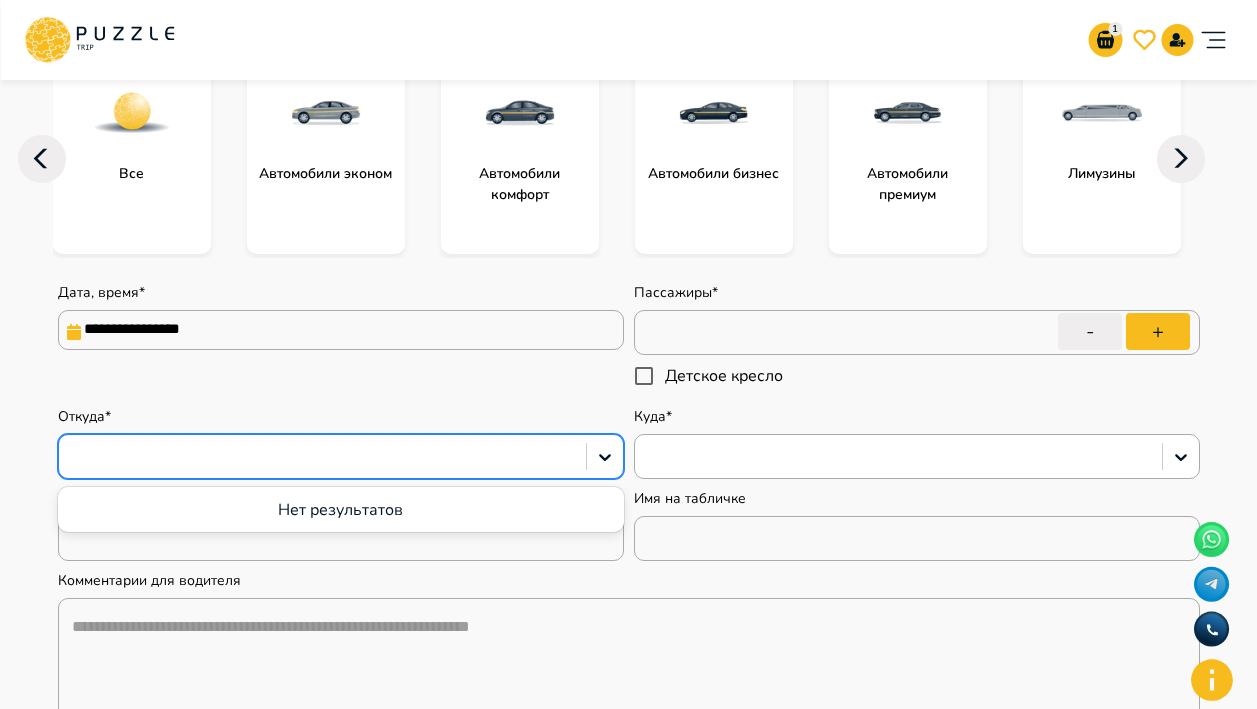 click at bounding box center [322, 457] 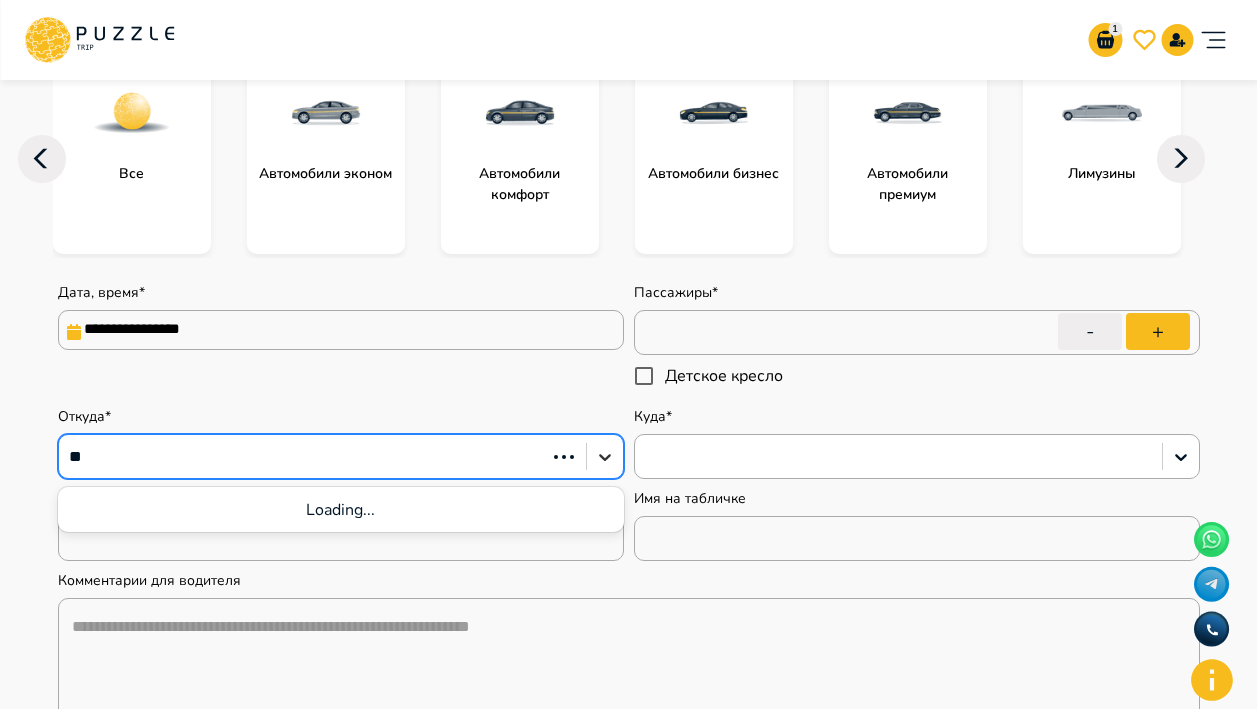 type on "*" 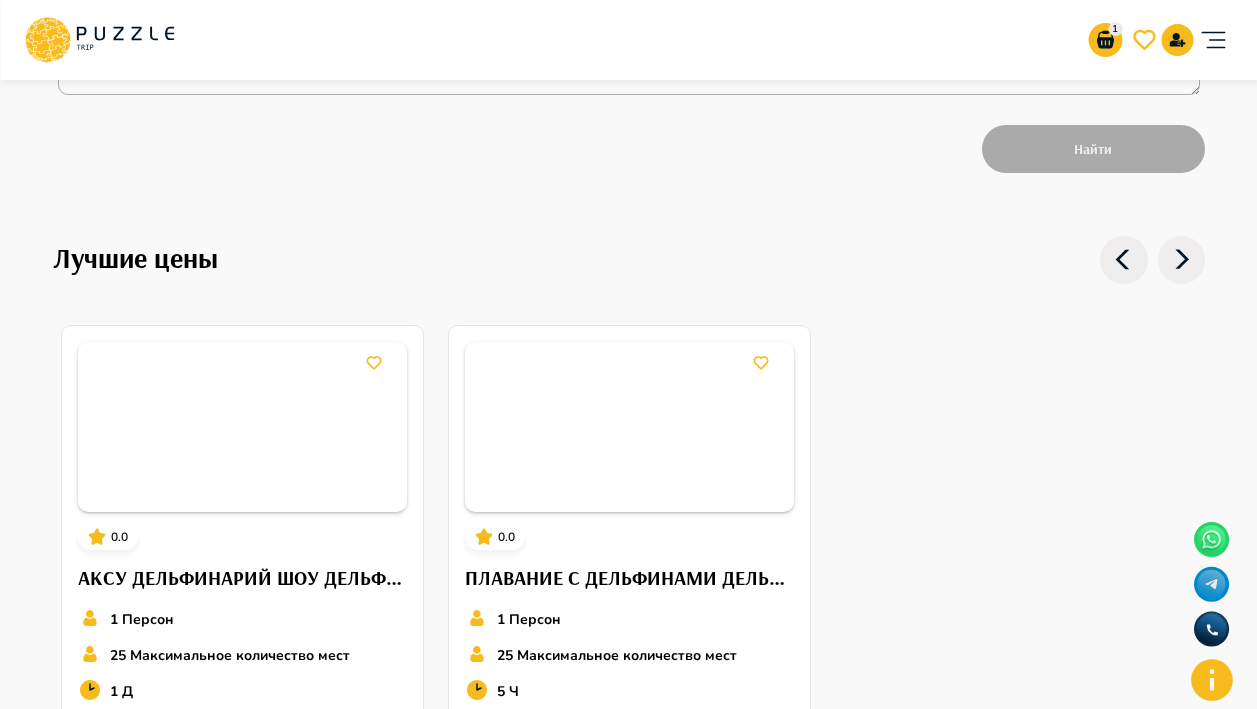 scroll, scrollTop: 1476, scrollLeft: 0, axis: vertical 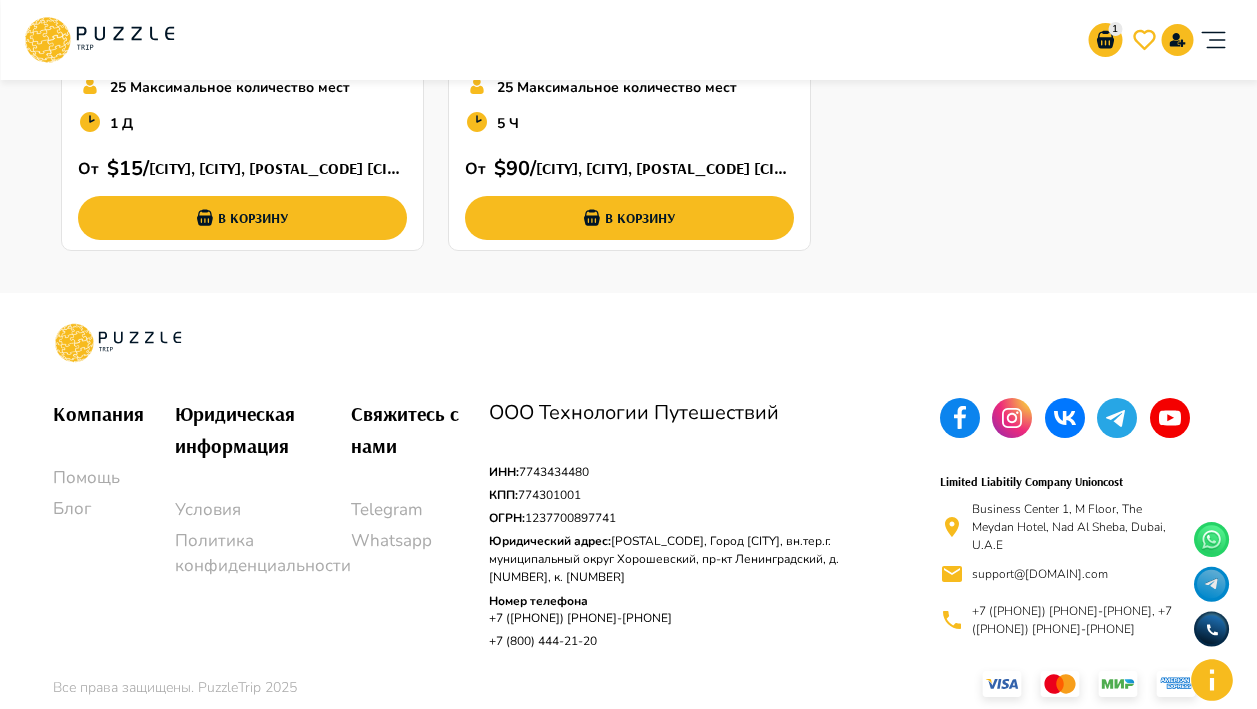 type 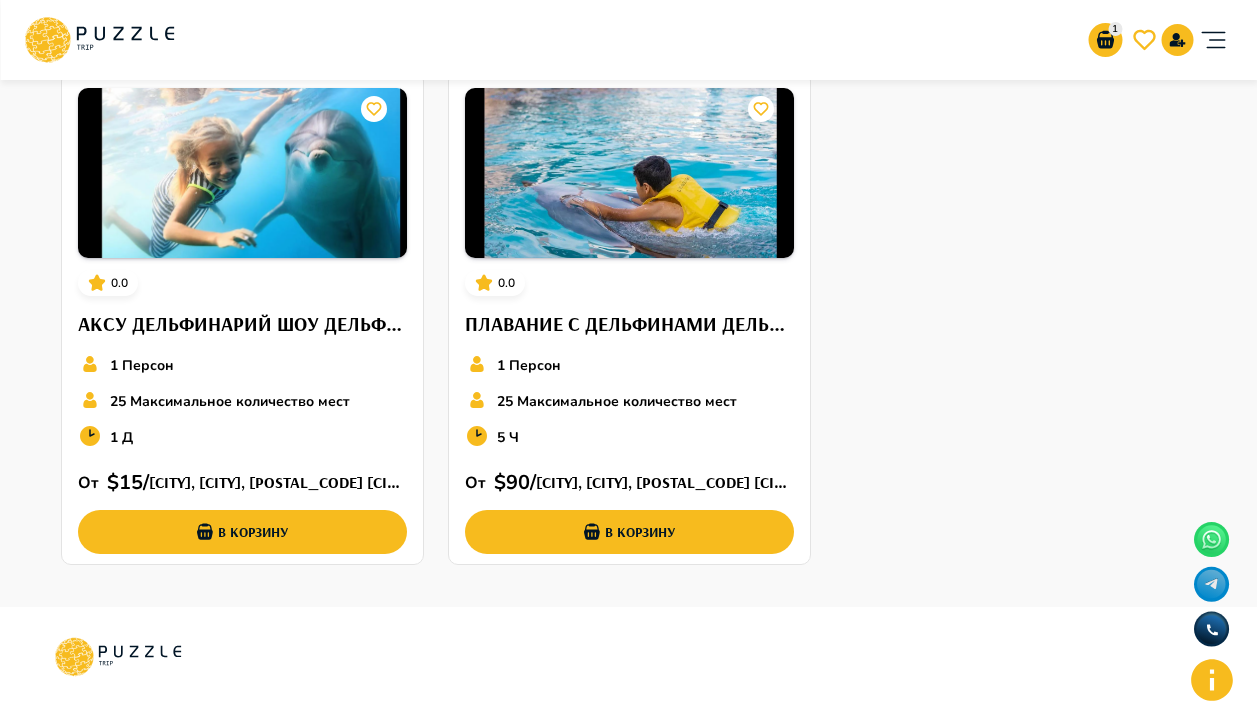 scroll, scrollTop: 1157, scrollLeft: 0, axis: vertical 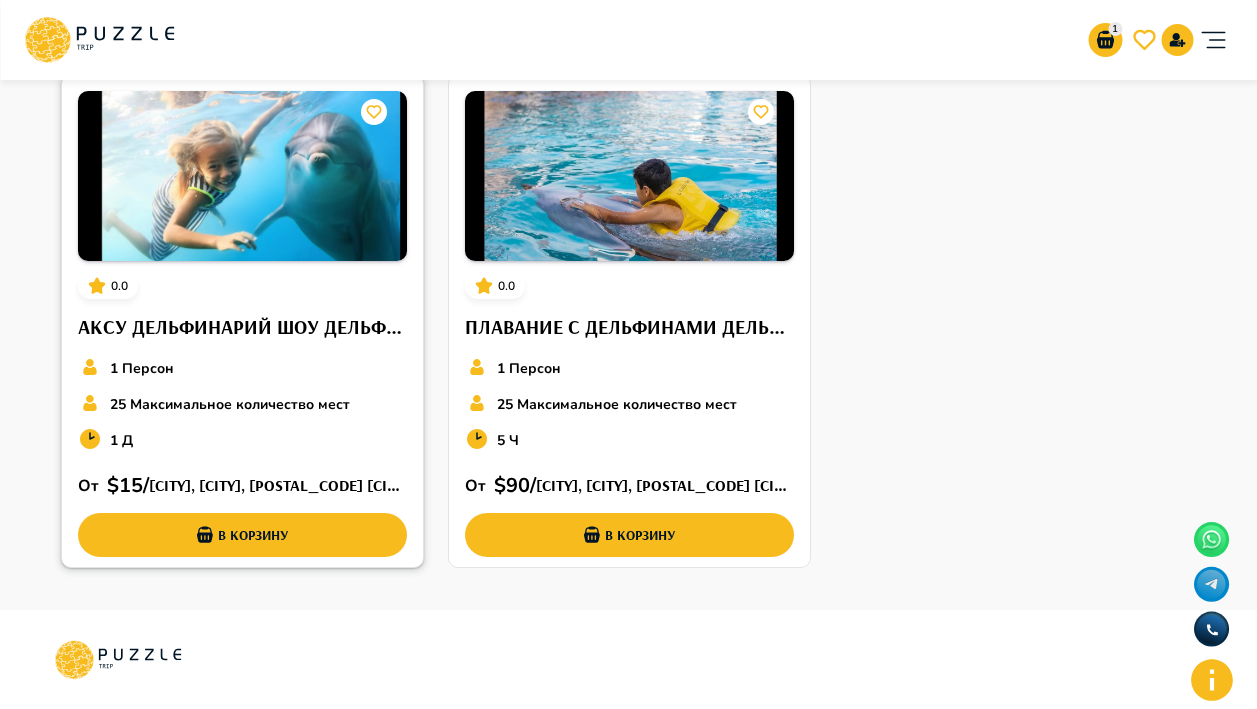 click on "АКСУ ДЕЛЬФИНАРИЙ ШОУ ДЕЛЬФИНОВ (БЕЛЕК И АНТАЛЬЯ)" at bounding box center [242, 327] 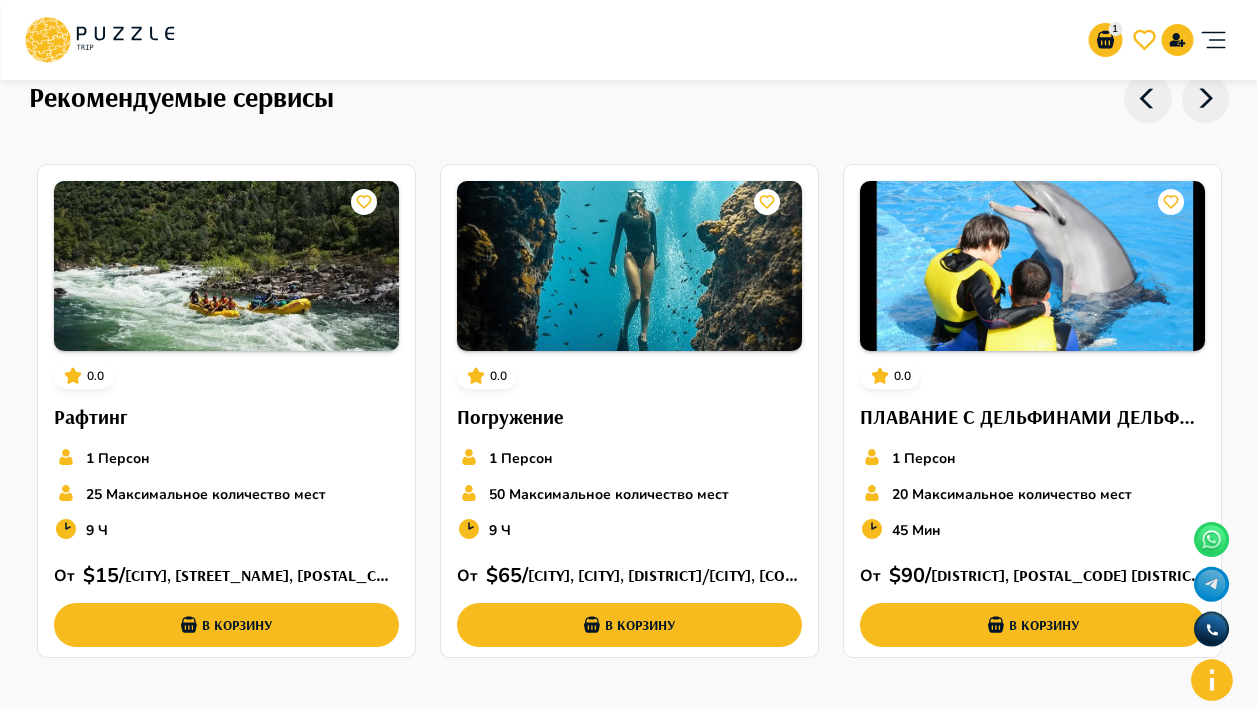 scroll, scrollTop: 2004, scrollLeft: 0, axis: vertical 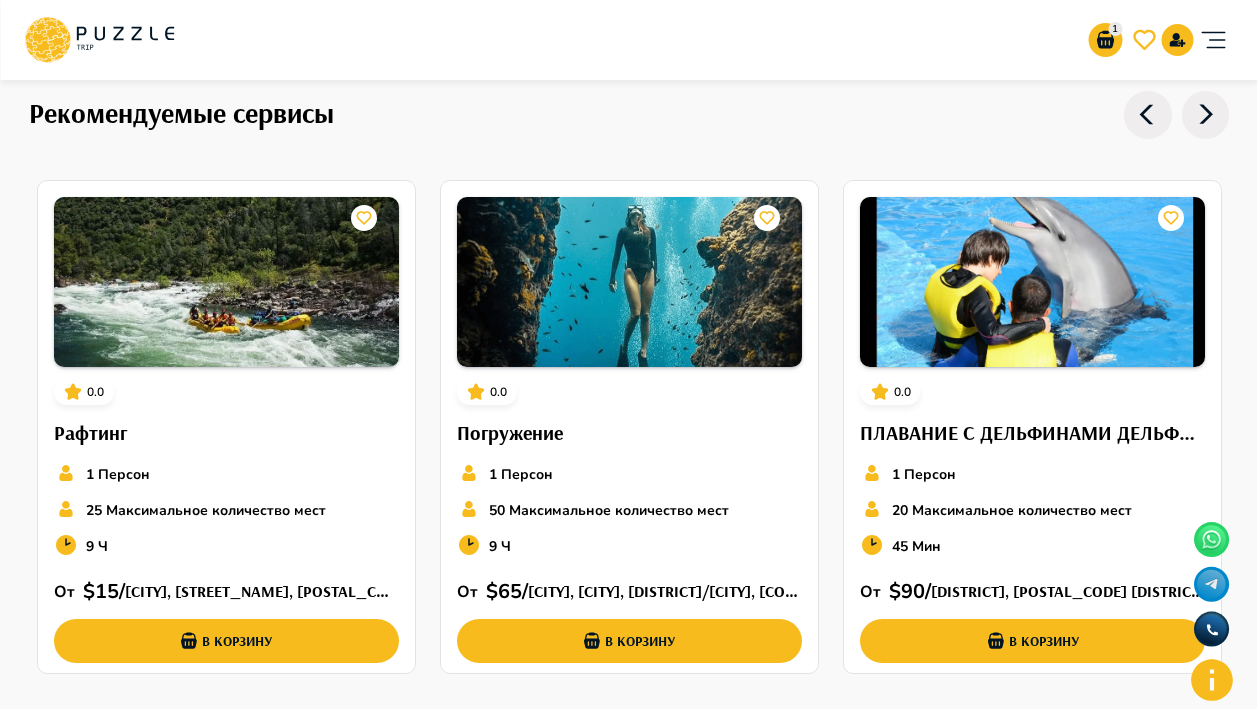 click 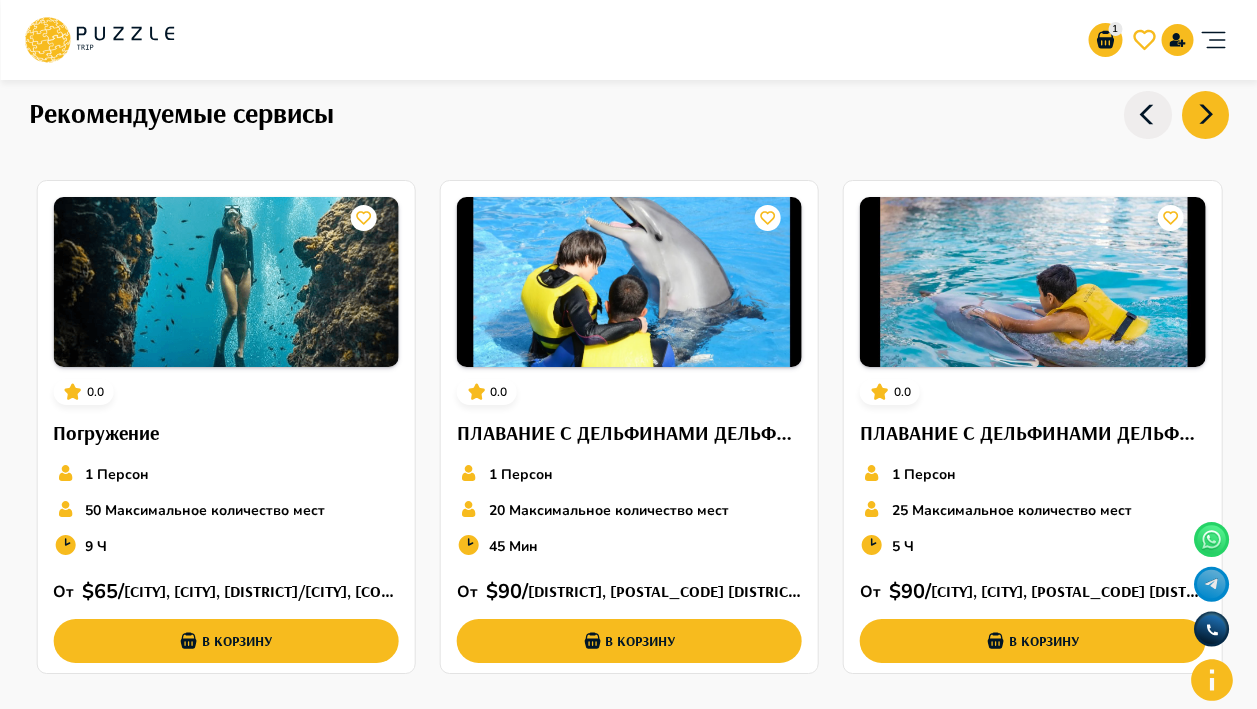 click 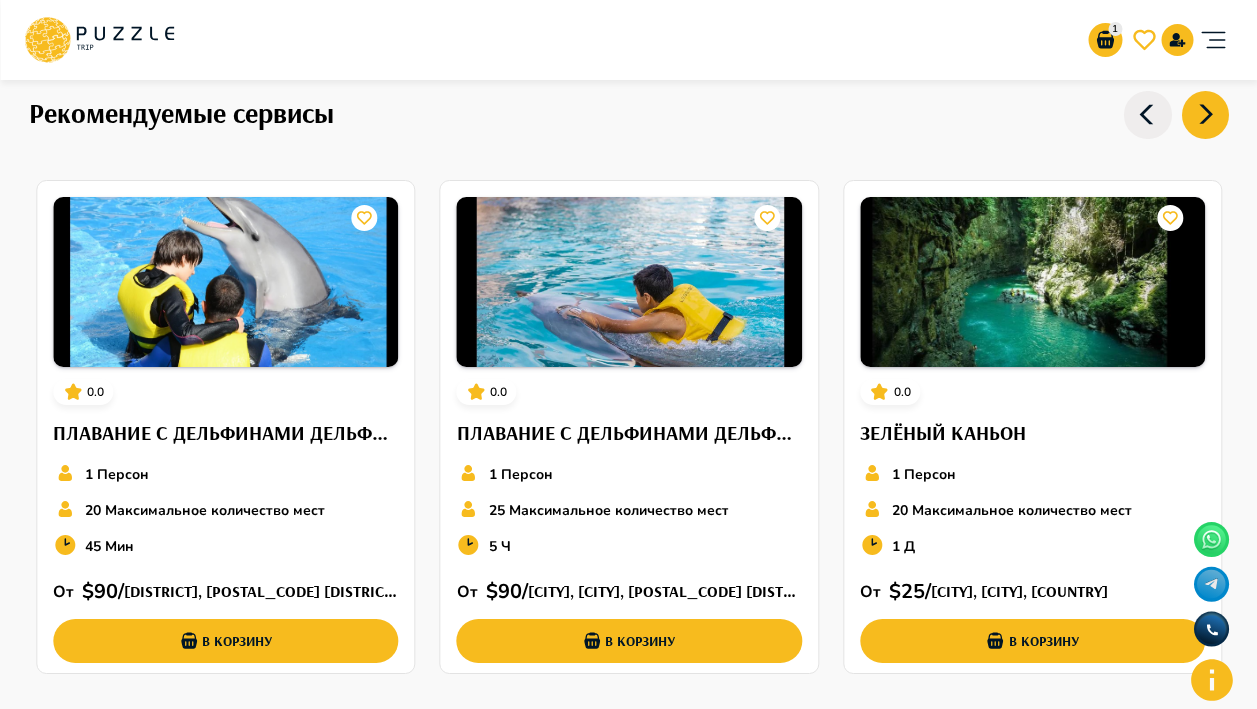 click 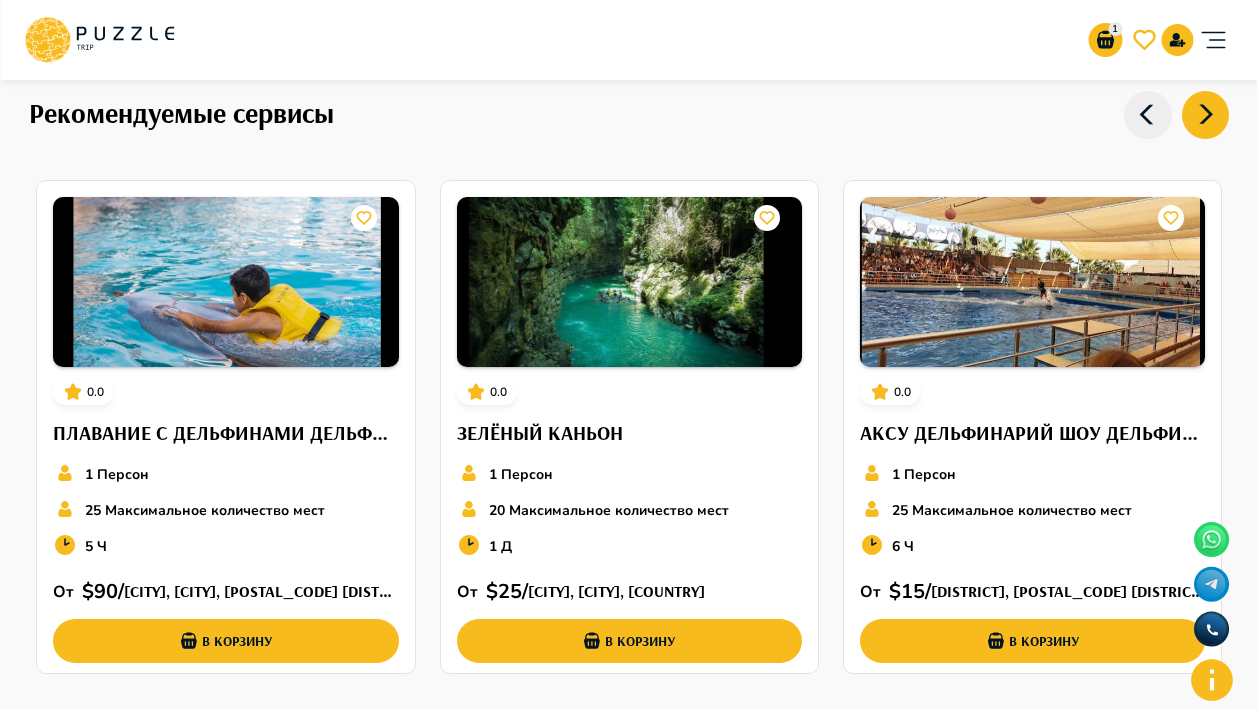 click on "Рекомендуемые сервисы" at bounding box center [629, 129] 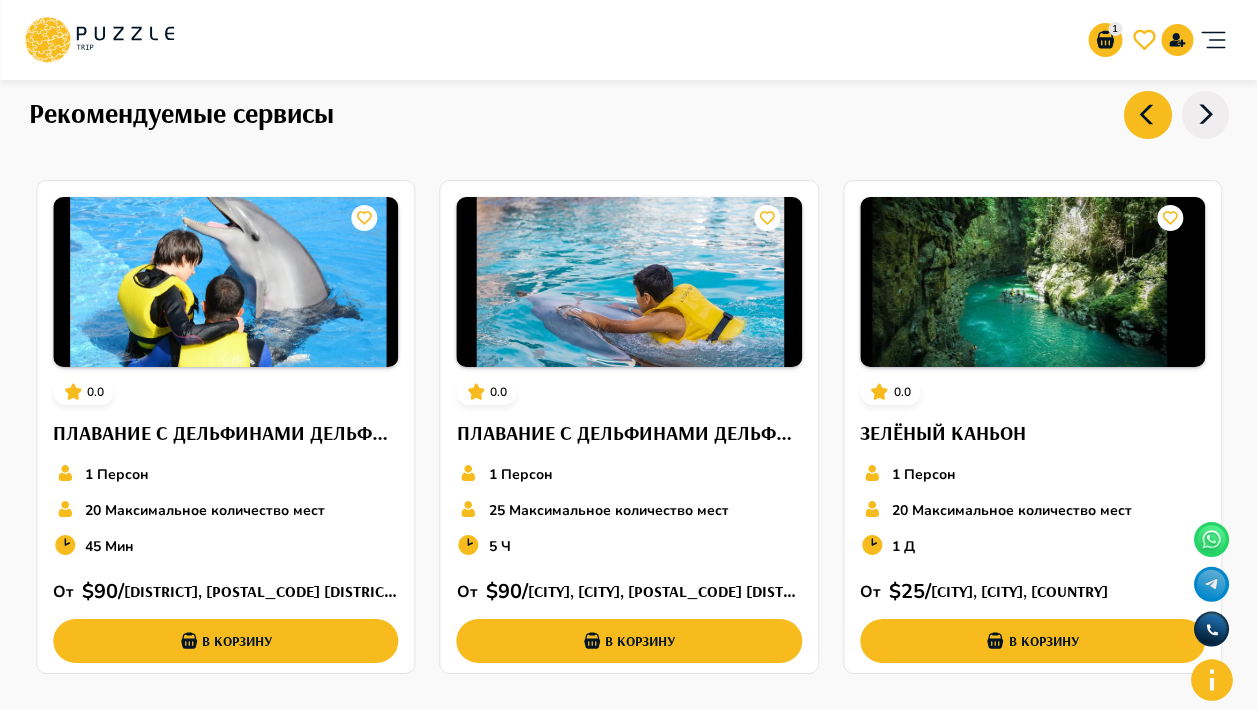 click 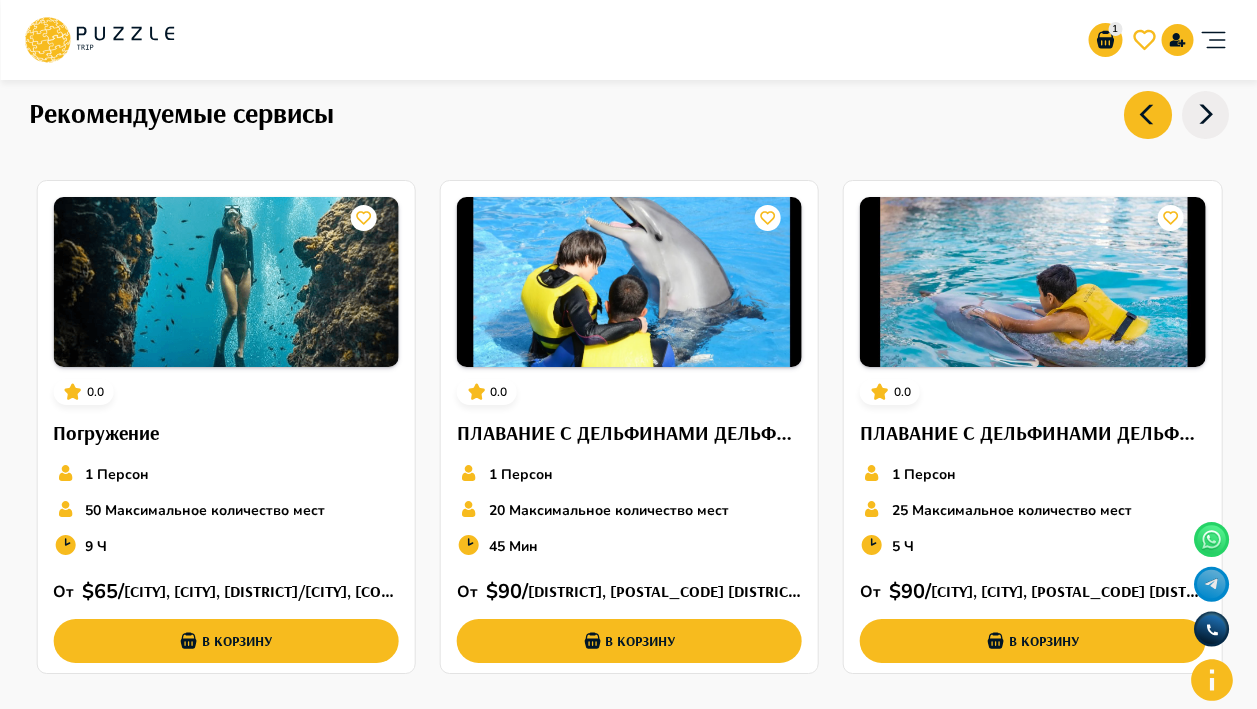 click 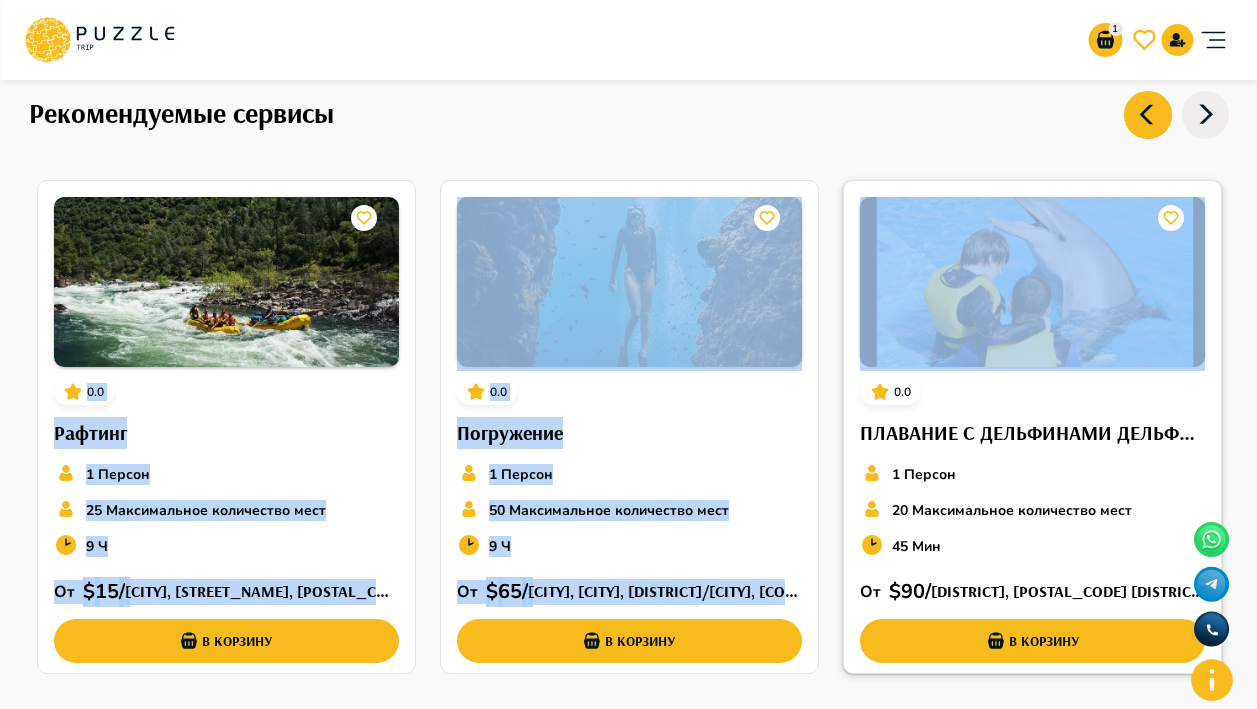 drag, startPoint x: 1135, startPoint y: 173, endPoint x: 1135, endPoint y: 357, distance: 184 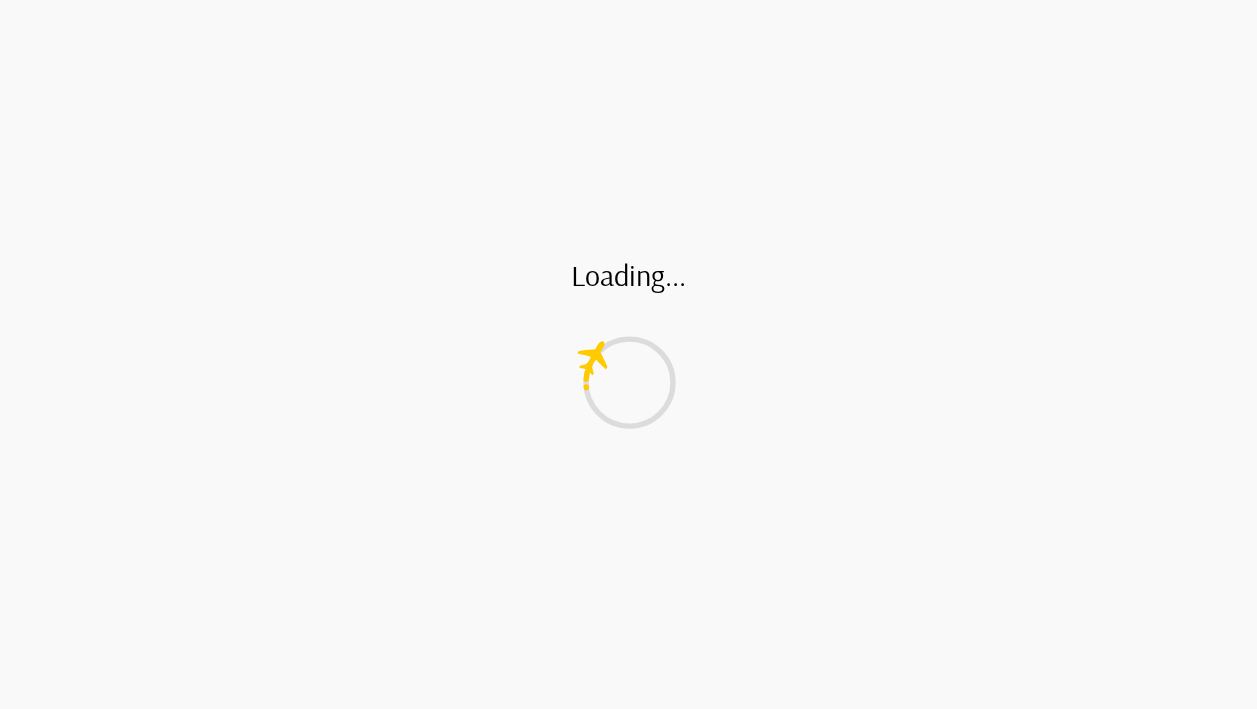 scroll, scrollTop: 0, scrollLeft: 0, axis: both 